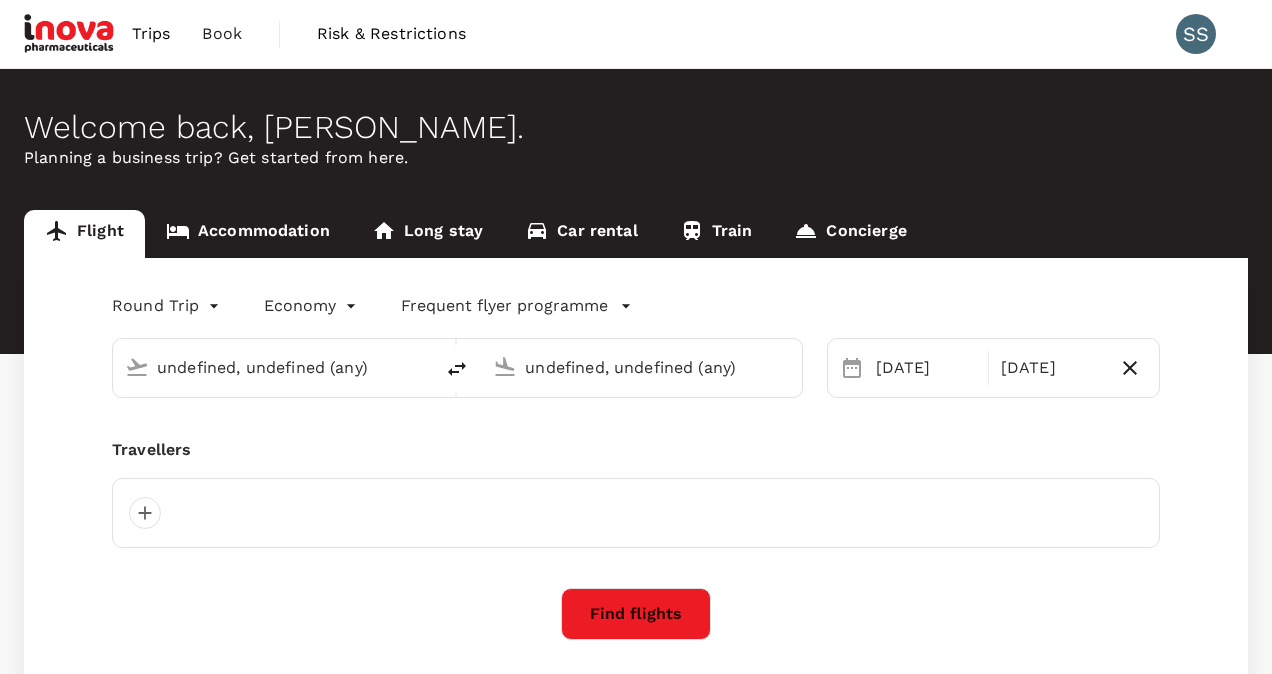 type on "[GEOGRAPHIC_DATA], [GEOGRAPHIC_DATA] (any)" 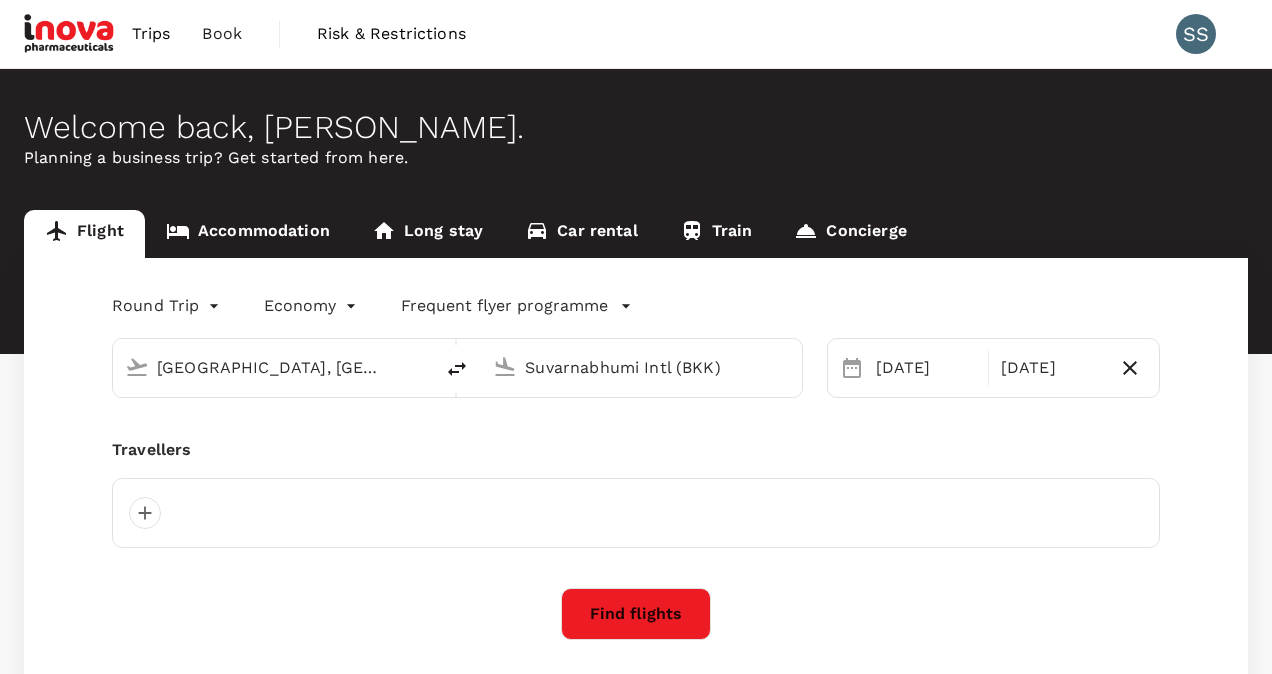 type 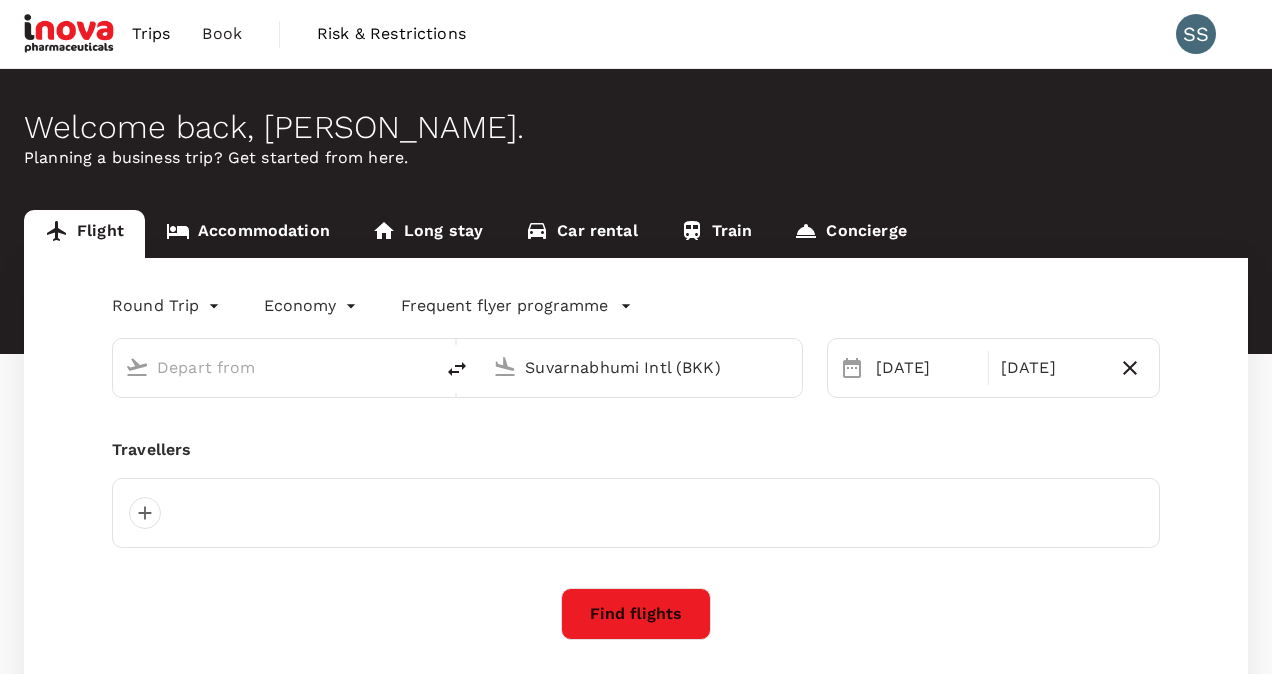 type 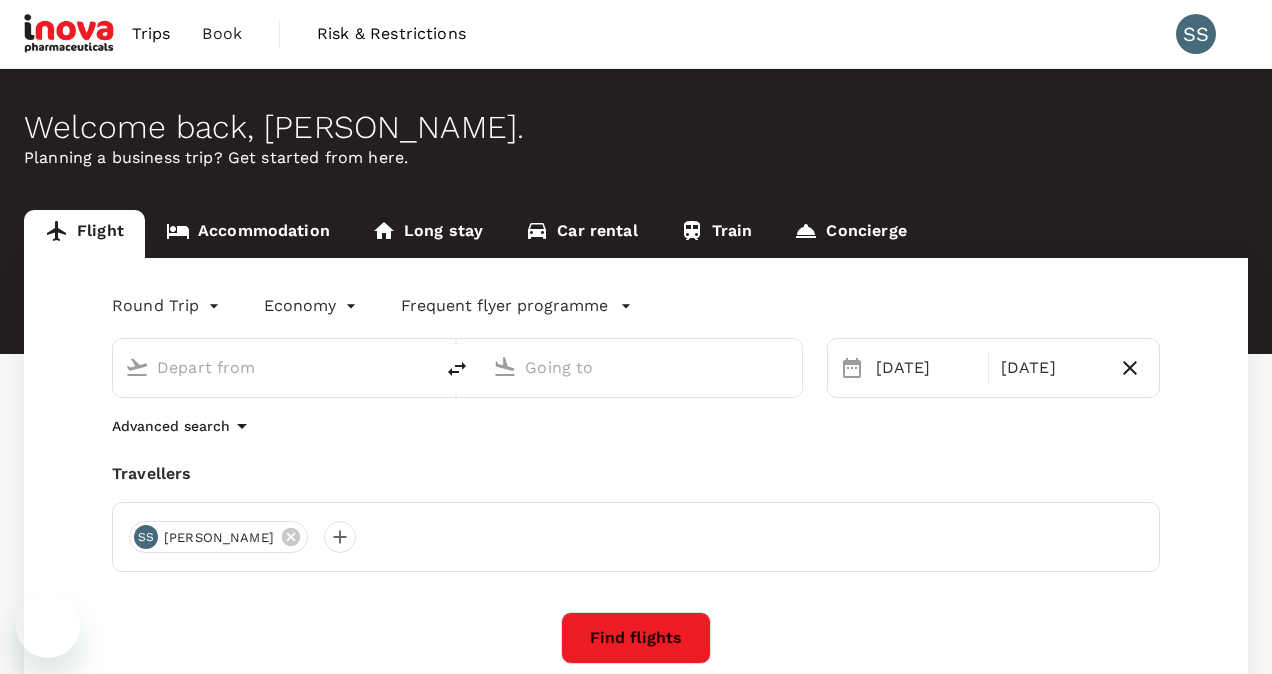 type on "[GEOGRAPHIC_DATA], [GEOGRAPHIC_DATA] (any)" 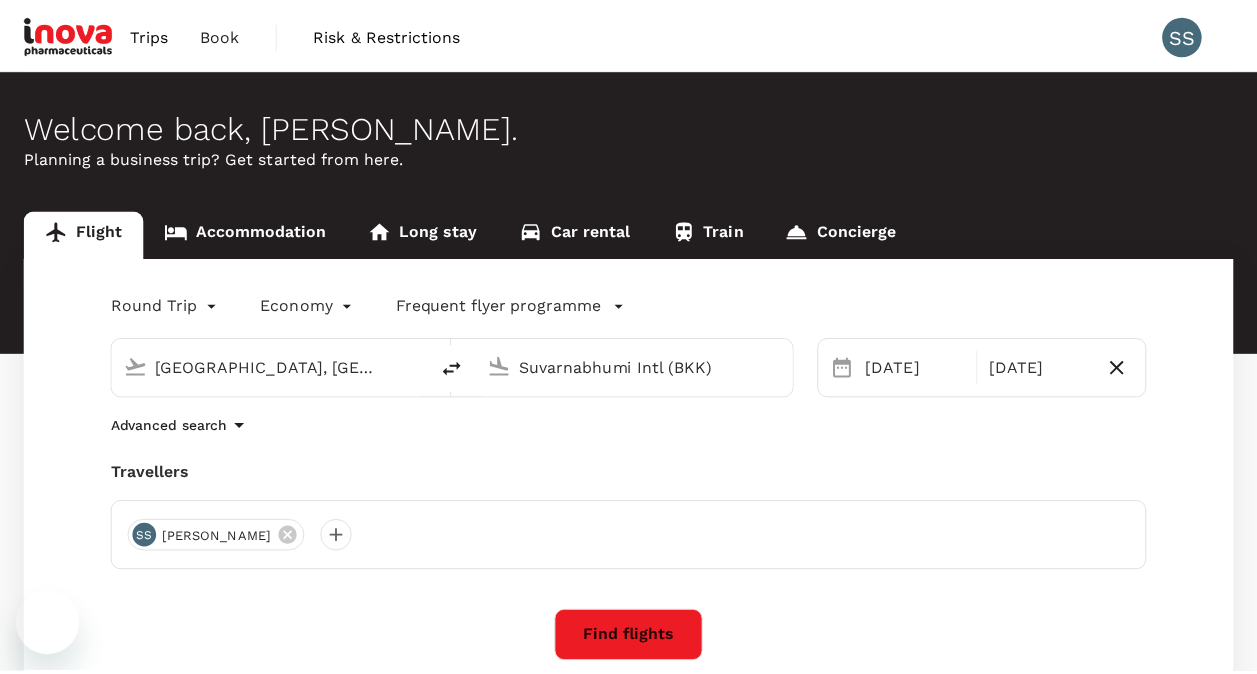 scroll, scrollTop: 0, scrollLeft: 0, axis: both 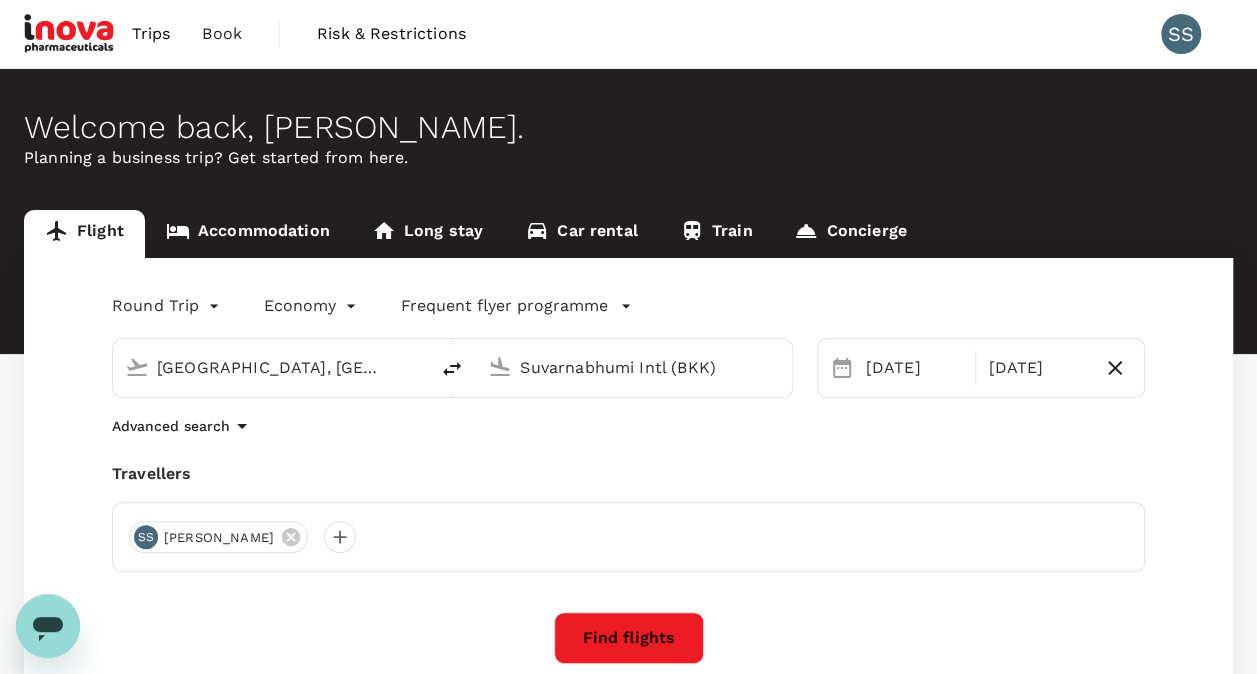 click on "Trips" at bounding box center [151, 34] 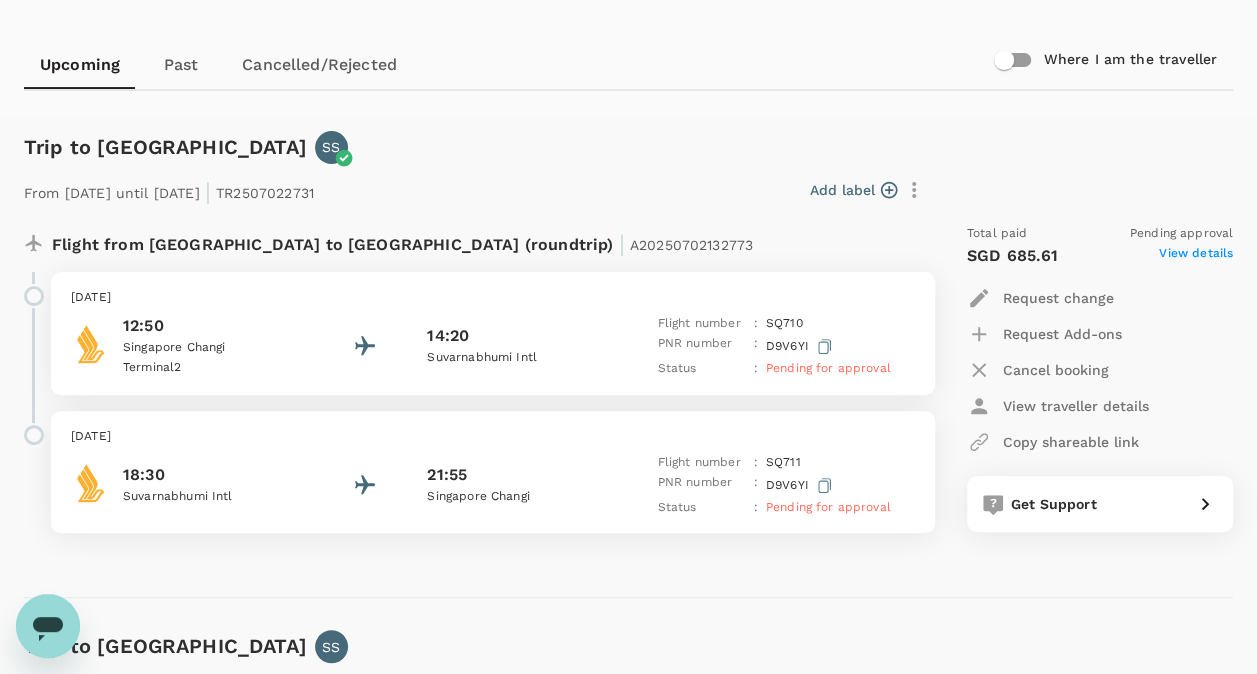scroll, scrollTop: 200, scrollLeft: 0, axis: vertical 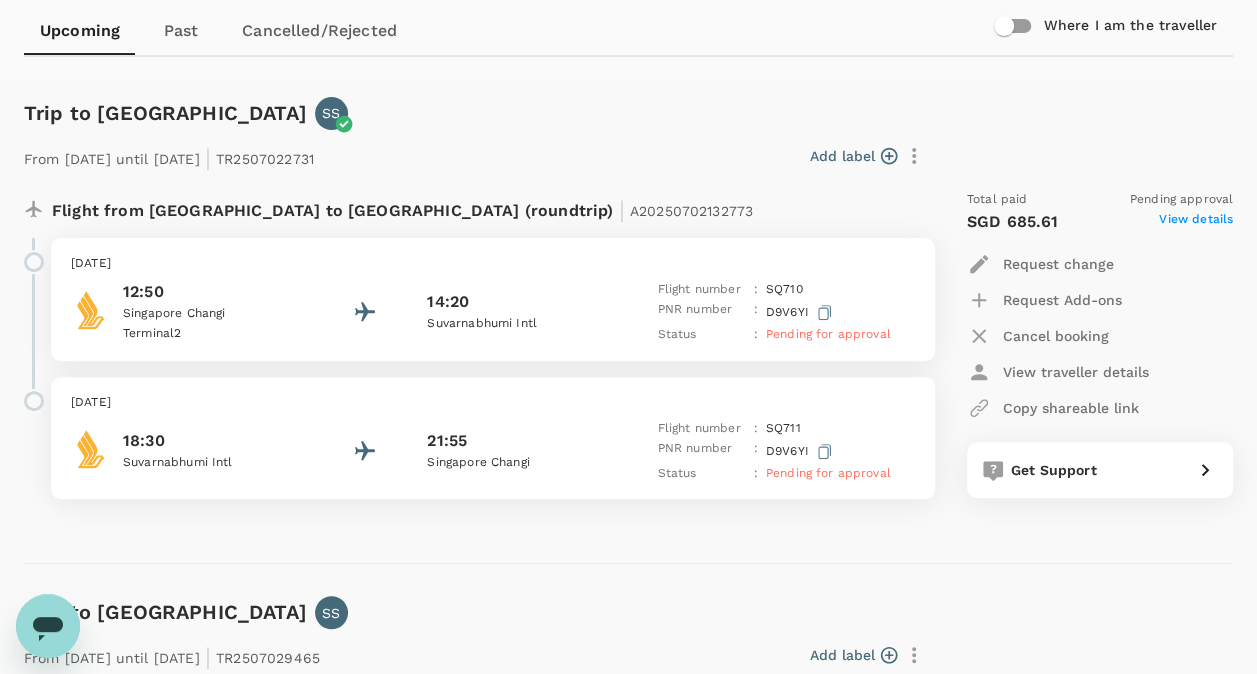 click on "View details" at bounding box center (1196, 222) 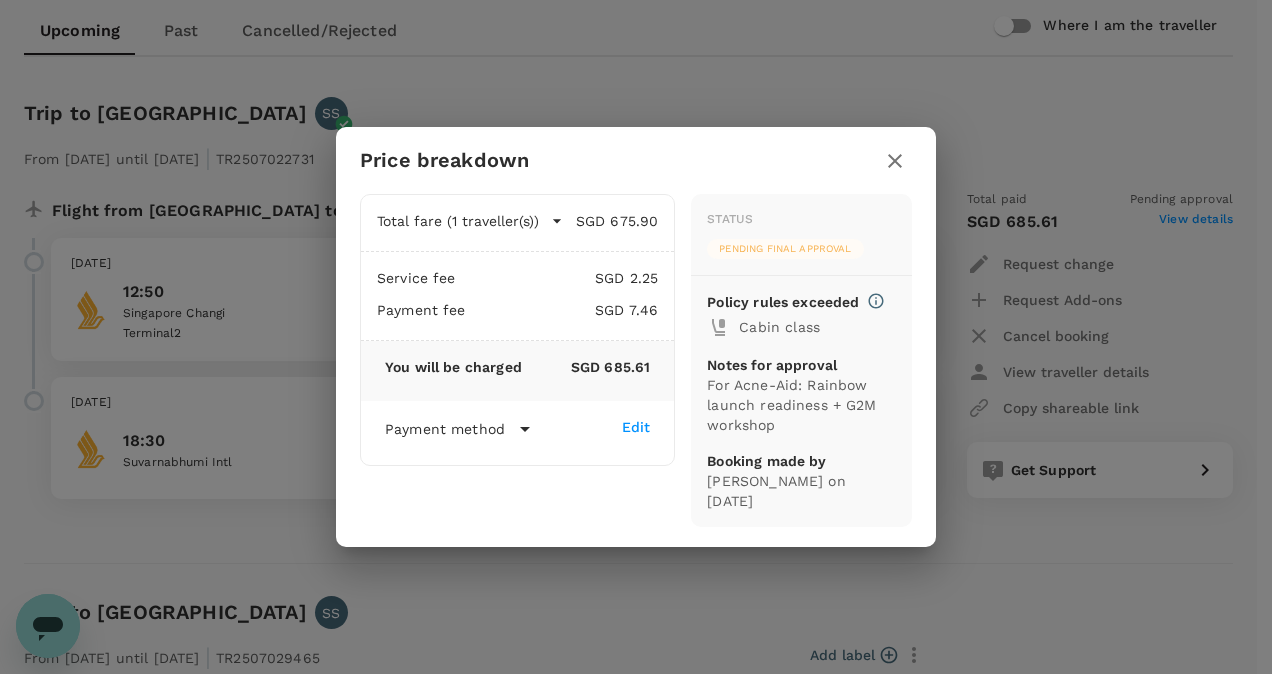 click 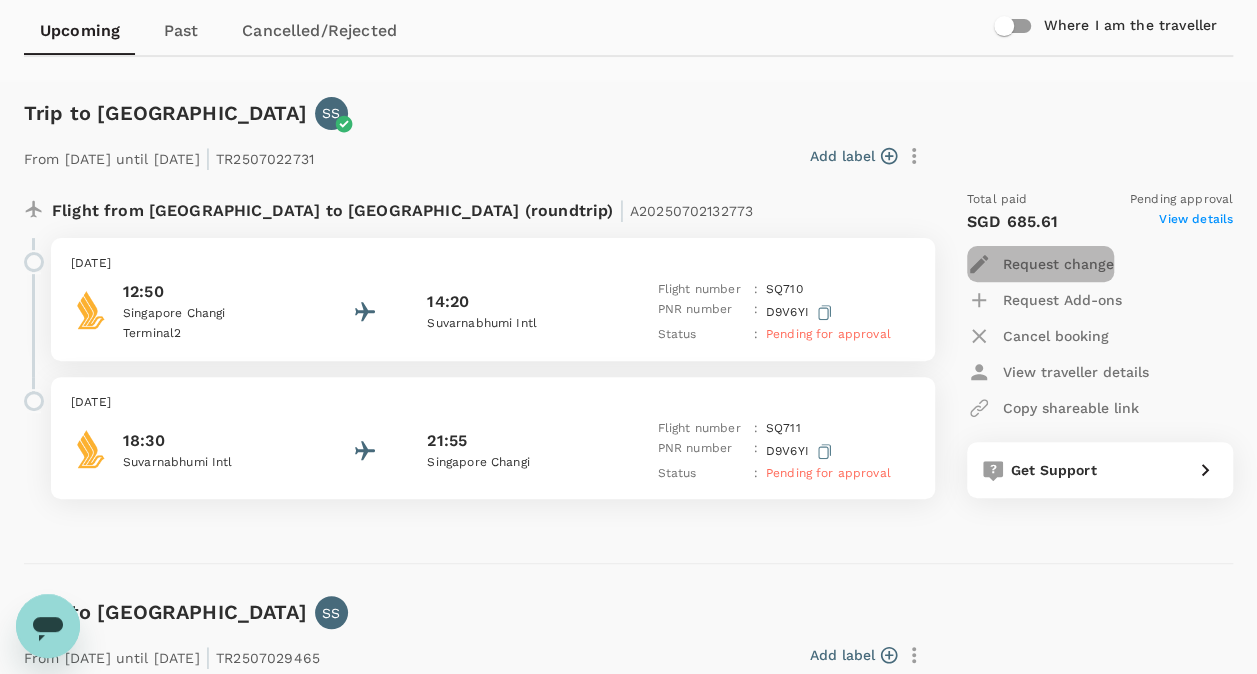 click on "Request change" at bounding box center (1058, 264) 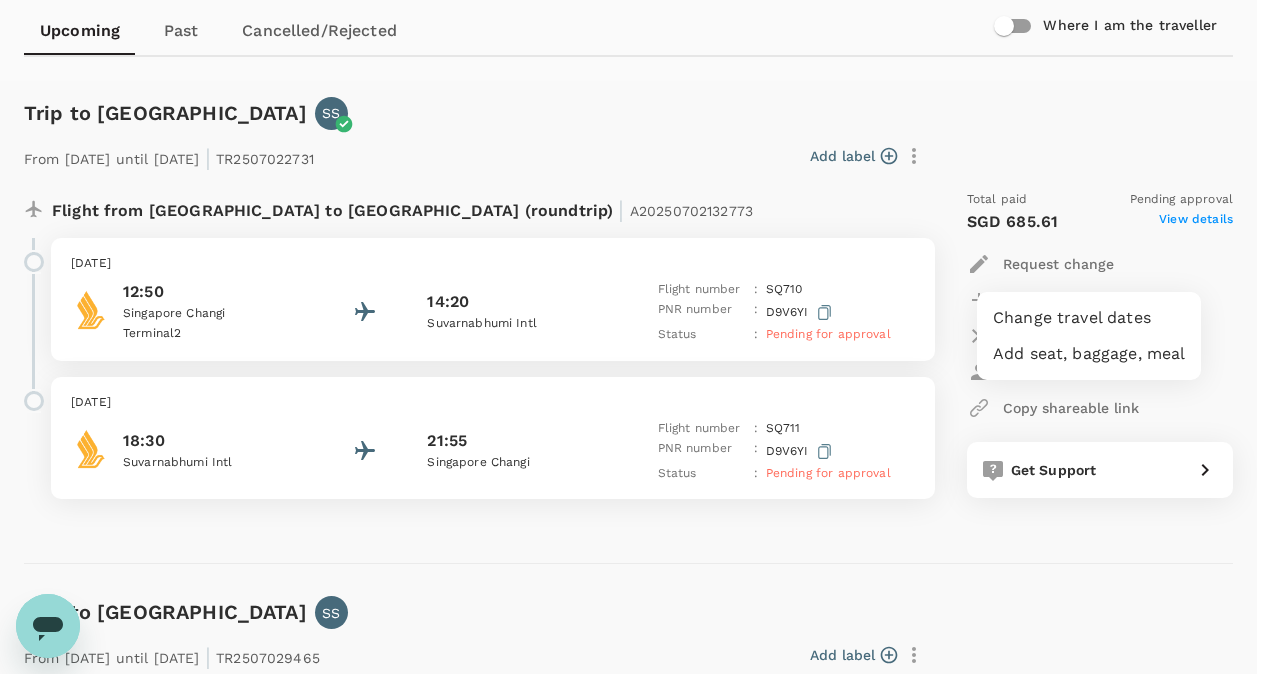 click on "Change travel dates" at bounding box center [1089, 318] 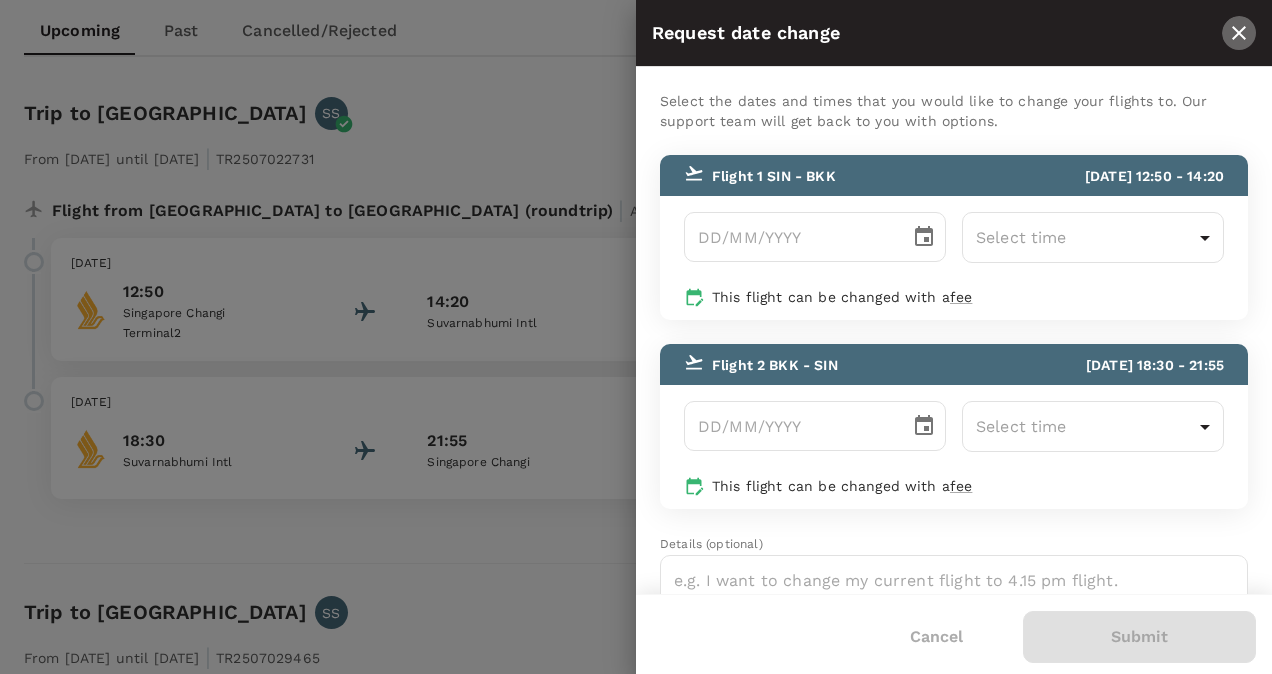click 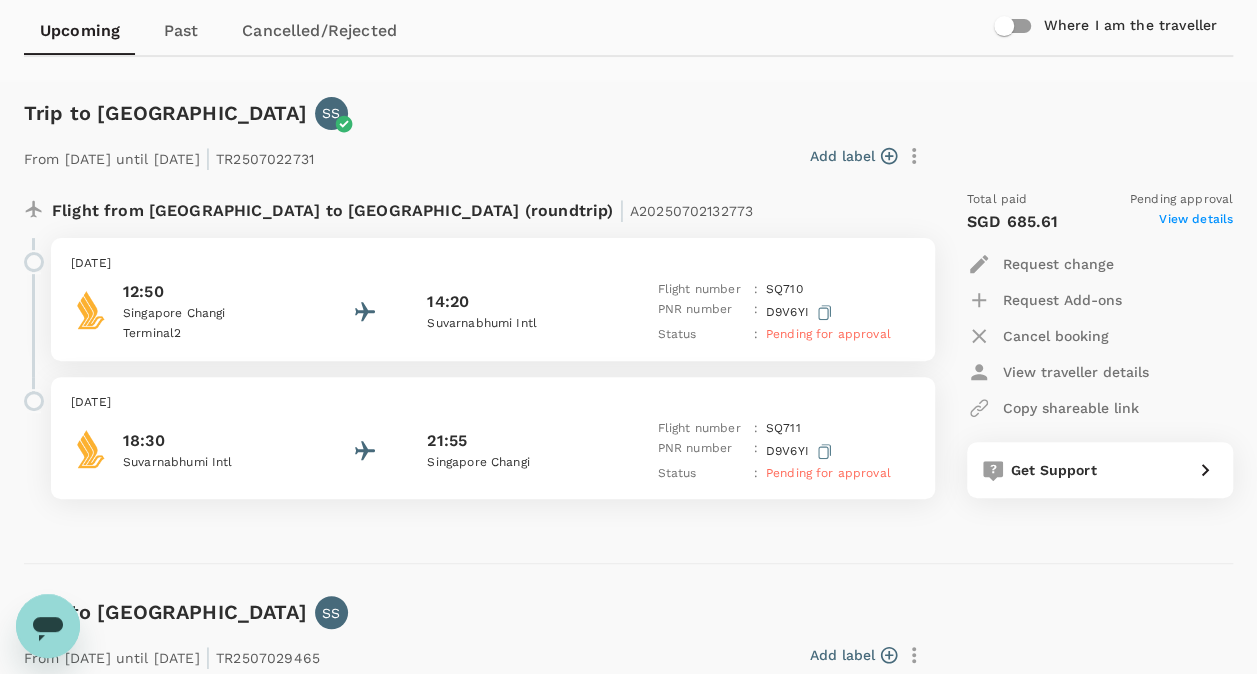click on "Cancel booking" at bounding box center (1056, 336) 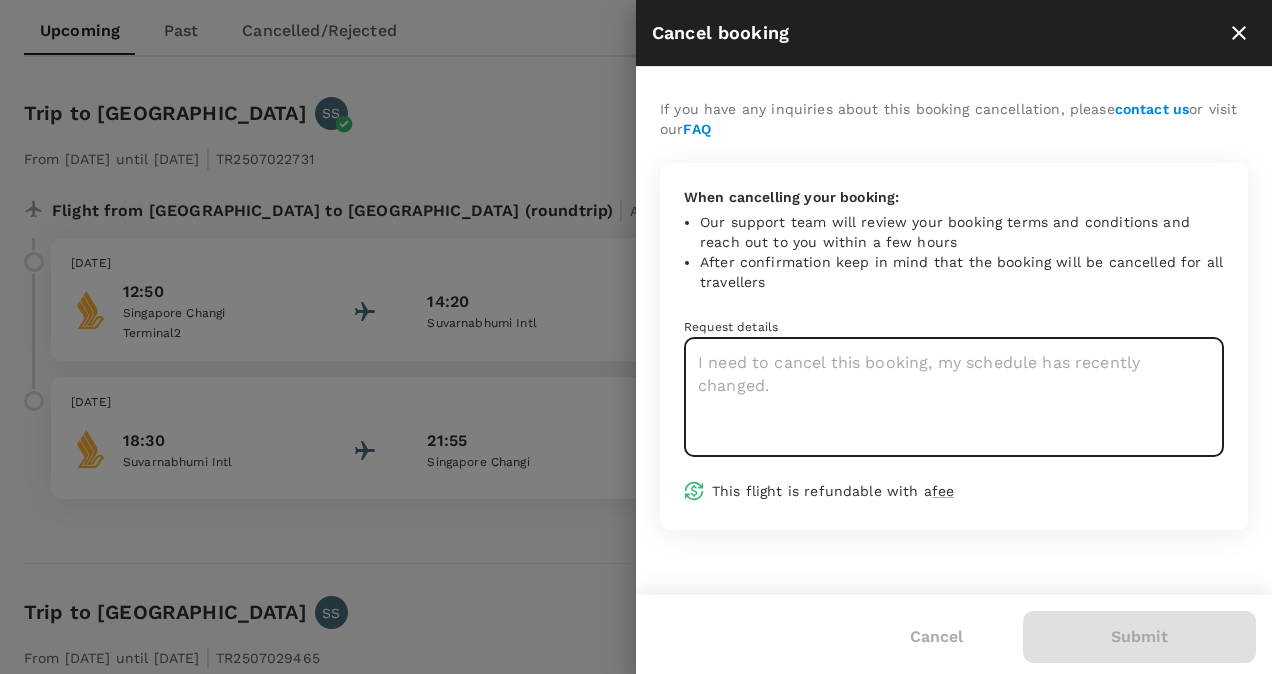 click at bounding box center (954, 397) 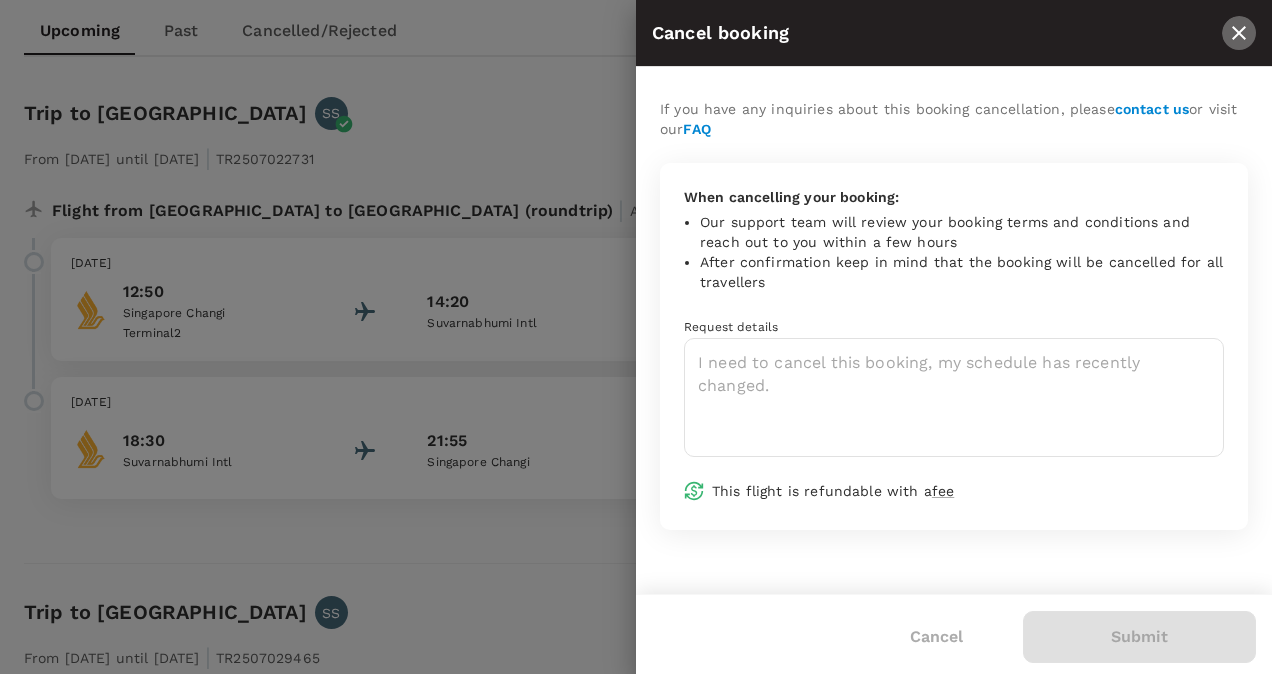 click 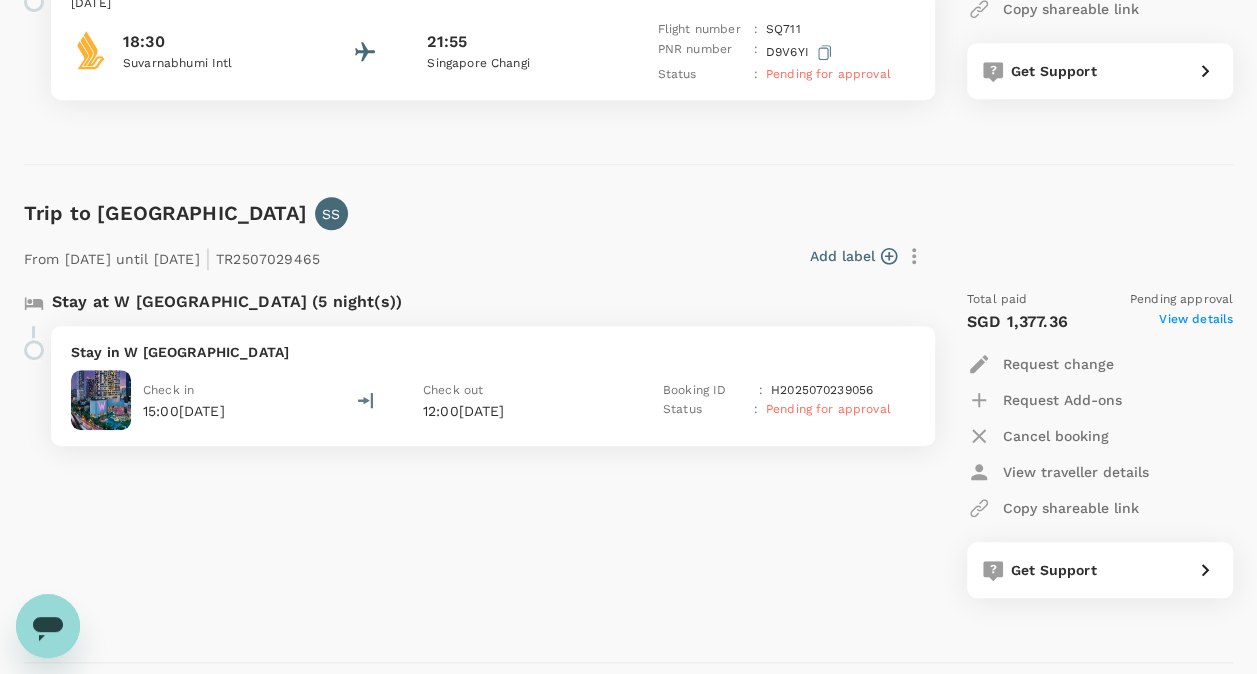 scroll, scrollTop: 600, scrollLeft: 0, axis: vertical 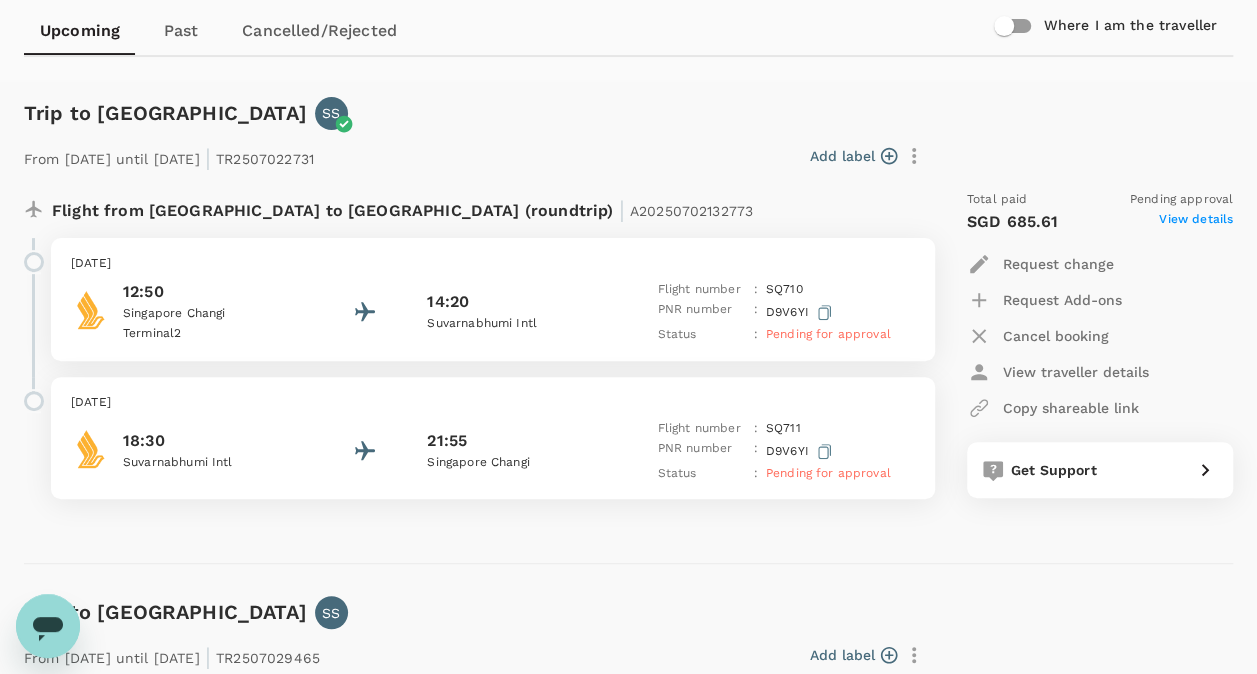 click on "Request change" at bounding box center [1058, 264] 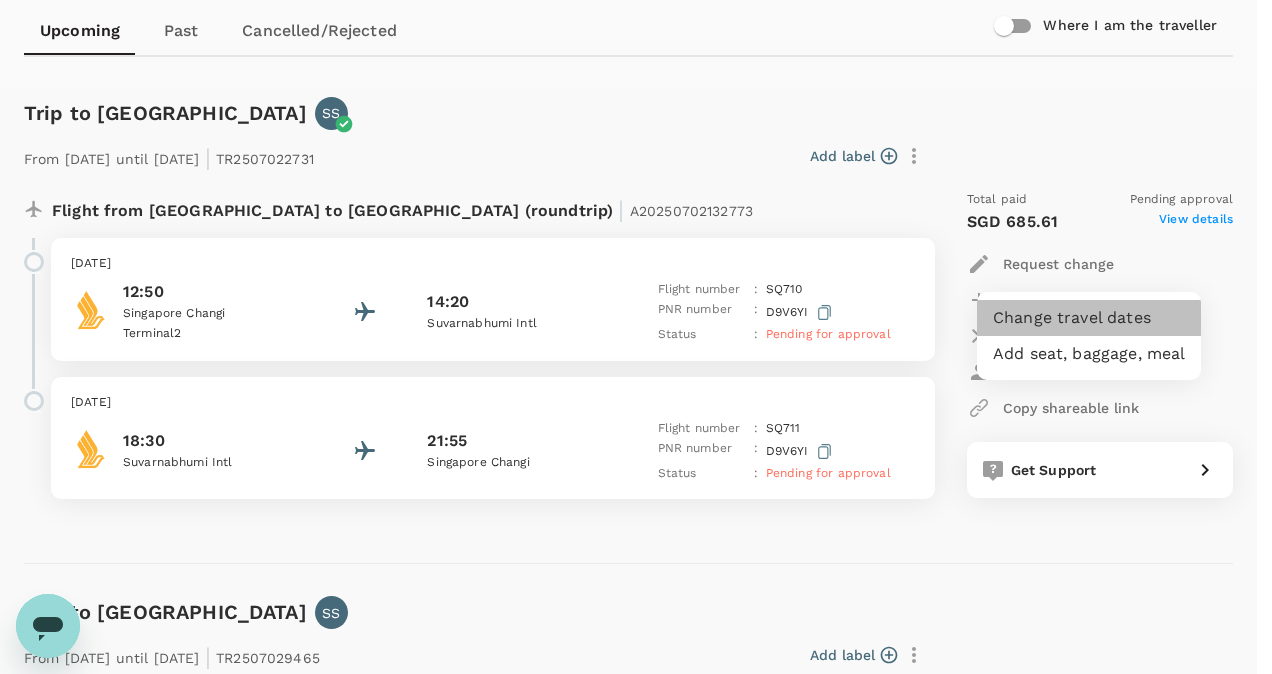 click on "Change travel dates" at bounding box center (1089, 318) 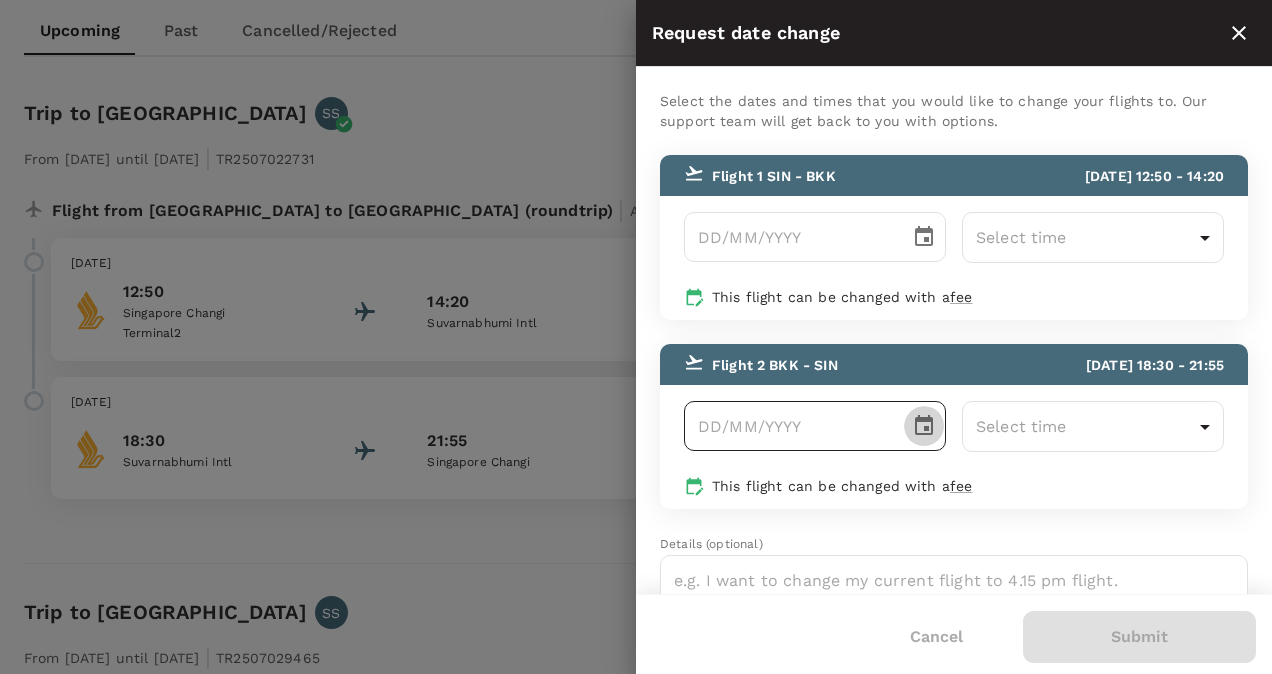 click 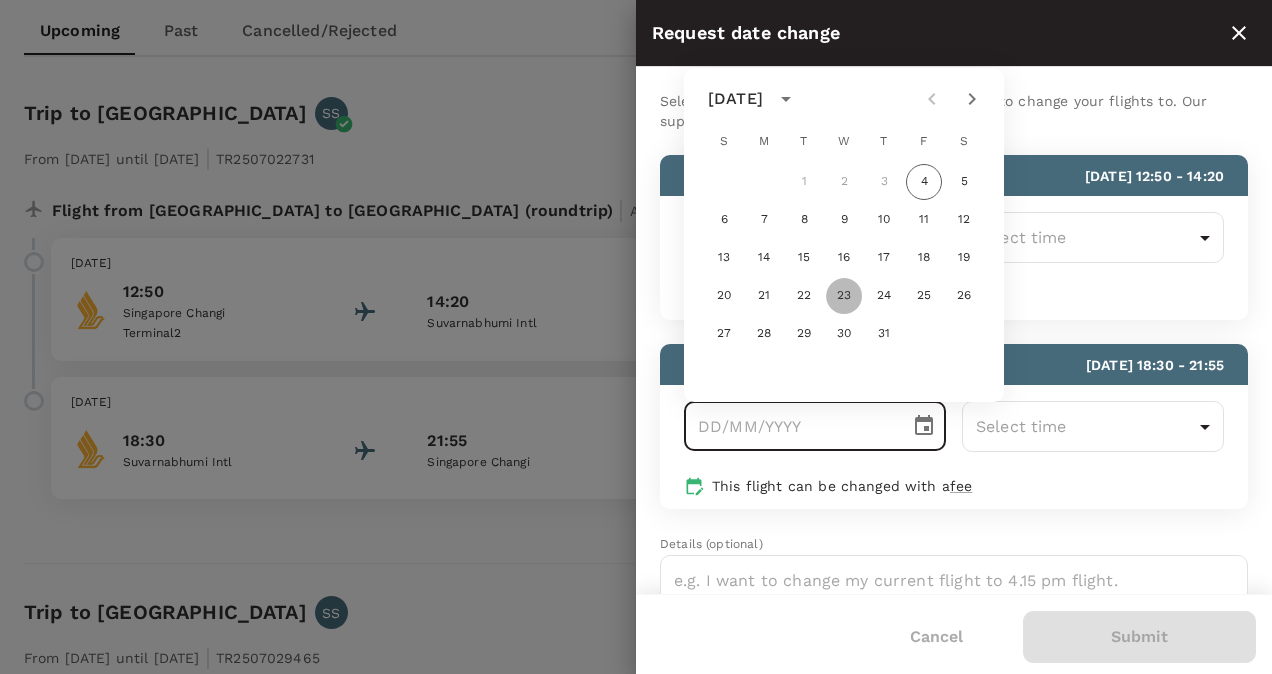 click on "23" at bounding box center (844, 296) 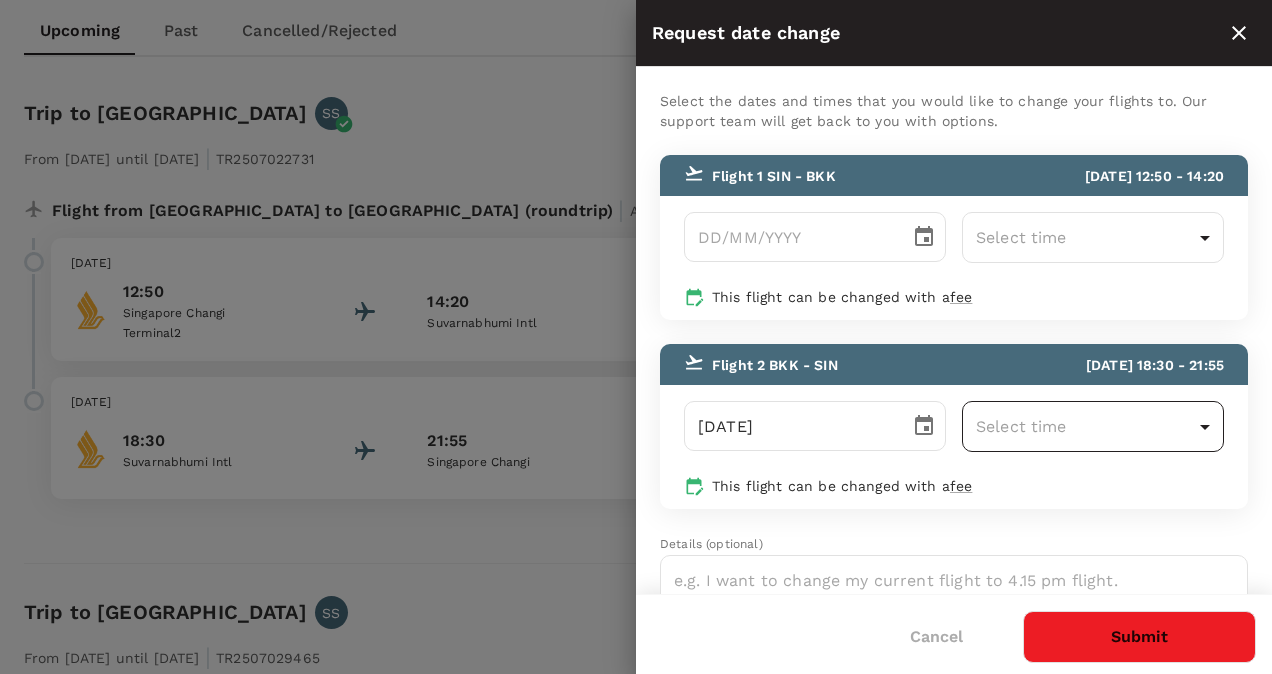 click on "Trips Book Risk & Restrictions SS Trips ​ ​ Upcoming Past Cancelled/Rejected Where I am the traveller Trip to [GEOGRAPHIC_DATA] SS From [DATE] until [DATE]     |   TR2507022731 Add label Flight from [GEOGRAPHIC_DATA] to [GEOGRAPHIC_DATA] (roundtrip)   |   A20250702132773 [DATE]   12:50 [GEOGRAPHIC_DATA] [GEOGRAPHIC_DATA]  2 14:20 Suvarnabhumi Intl Flight number : SQ 710 PNR number : D9V6YI   Status : Pending for approval [DATE]   18:30 [GEOGRAPHIC_DATA] Intl 21:55 [GEOGRAPHIC_DATA] [GEOGRAPHIC_DATA] Flight number : SQ 711 PNR number : D9V6YI   Status : Pending for approval Total paid Pending approval SGD 685.61 View details Request change Request Add-ons Cancel booking View traveller details Copy shareable link Get Support Trip to [GEOGRAPHIC_DATA] SS From [DATE] until [DATE]     |   TR2507029465 Add label Stay at W [GEOGRAPHIC_DATA] (5 night(s))   Stay in W [GEOGRAPHIC_DATA] Check in 15:00[DATE] Check out 12:00[DATE] Booking ID : H2025070239056 Status : Pending for approval Total paid Pending approval SGD 1,377.36 View details 1 ​ x" at bounding box center [636, 514] 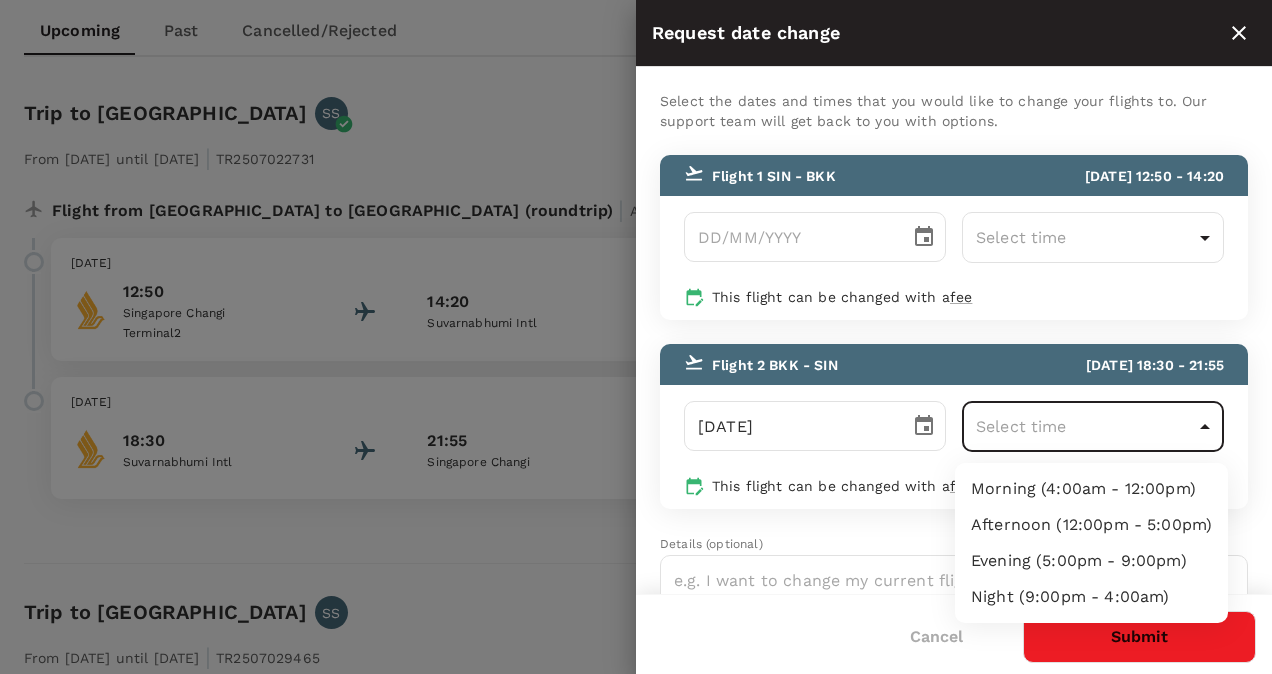 click on "Afternoon (12:00pm - 5:00pm)" at bounding box center (1091, 525) 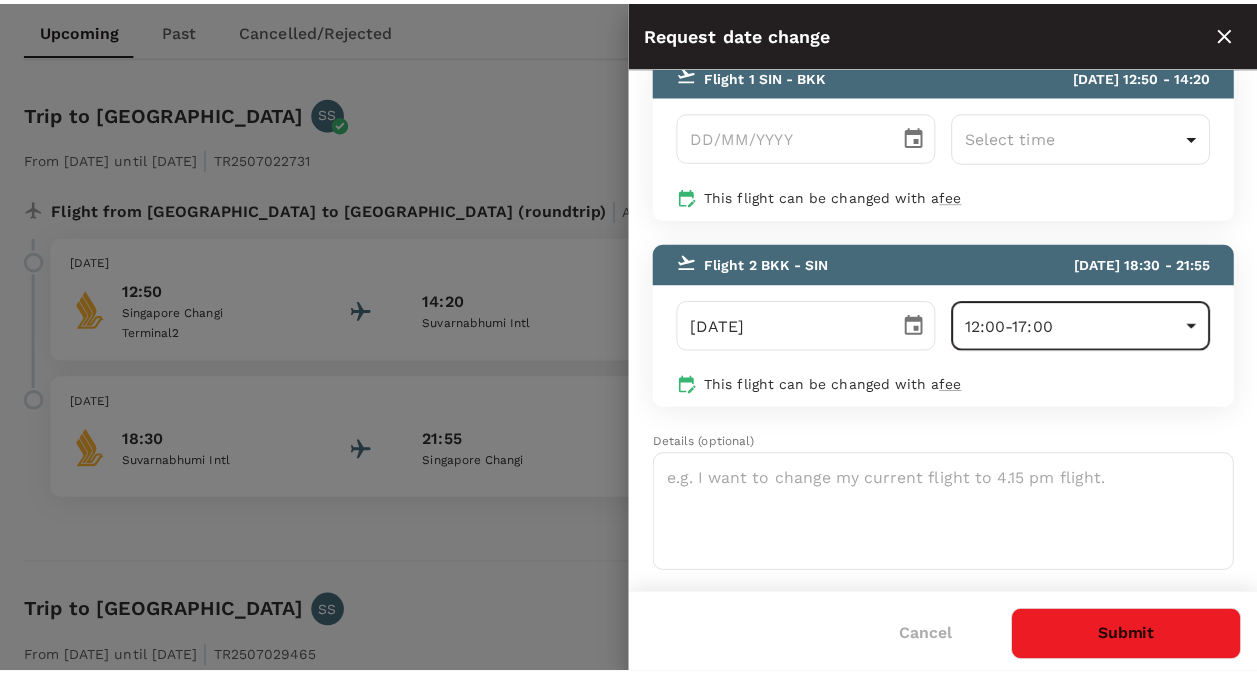 scroll, scrollTop: 0, scrollLeft: 0, axis: both 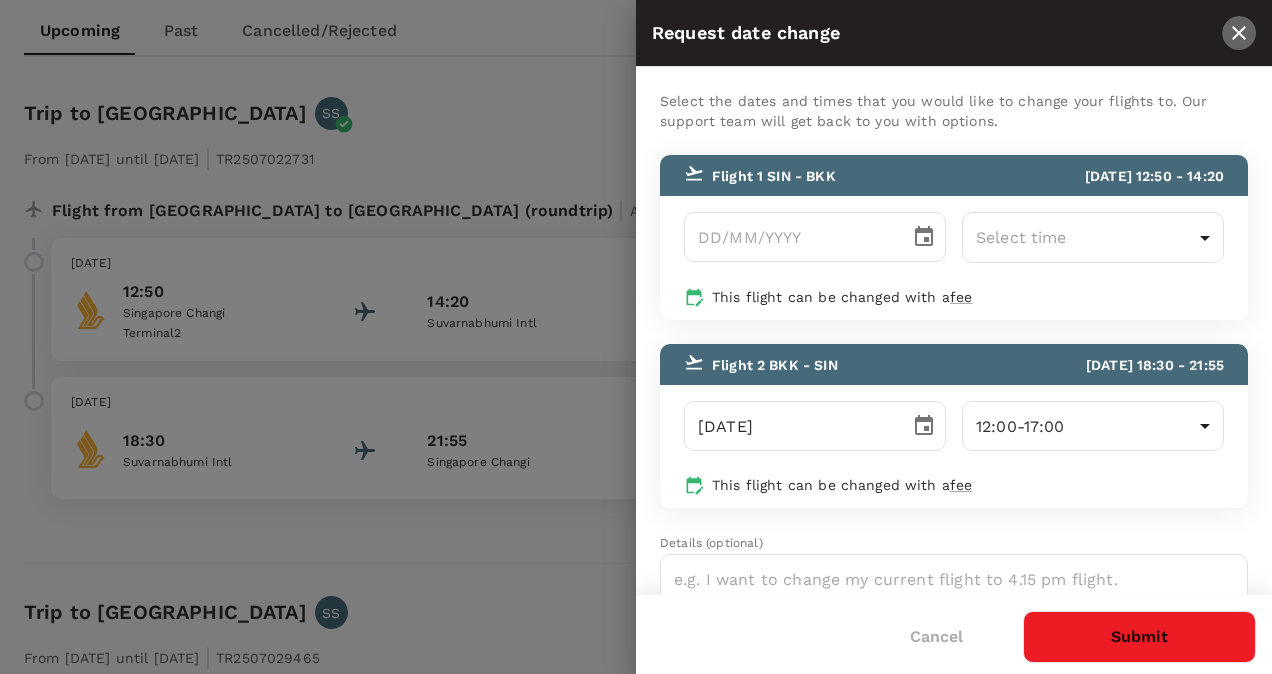 click 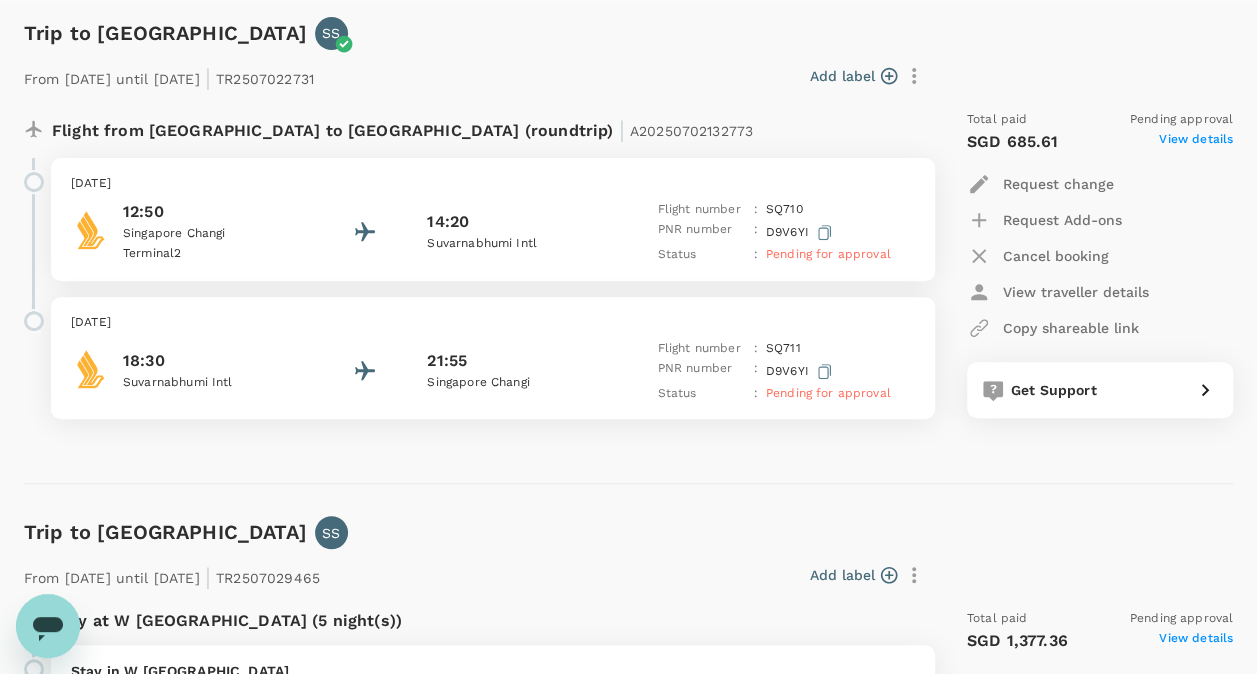 scroll, scrollTop: 500, scrollLeft: 0, axis: vertical 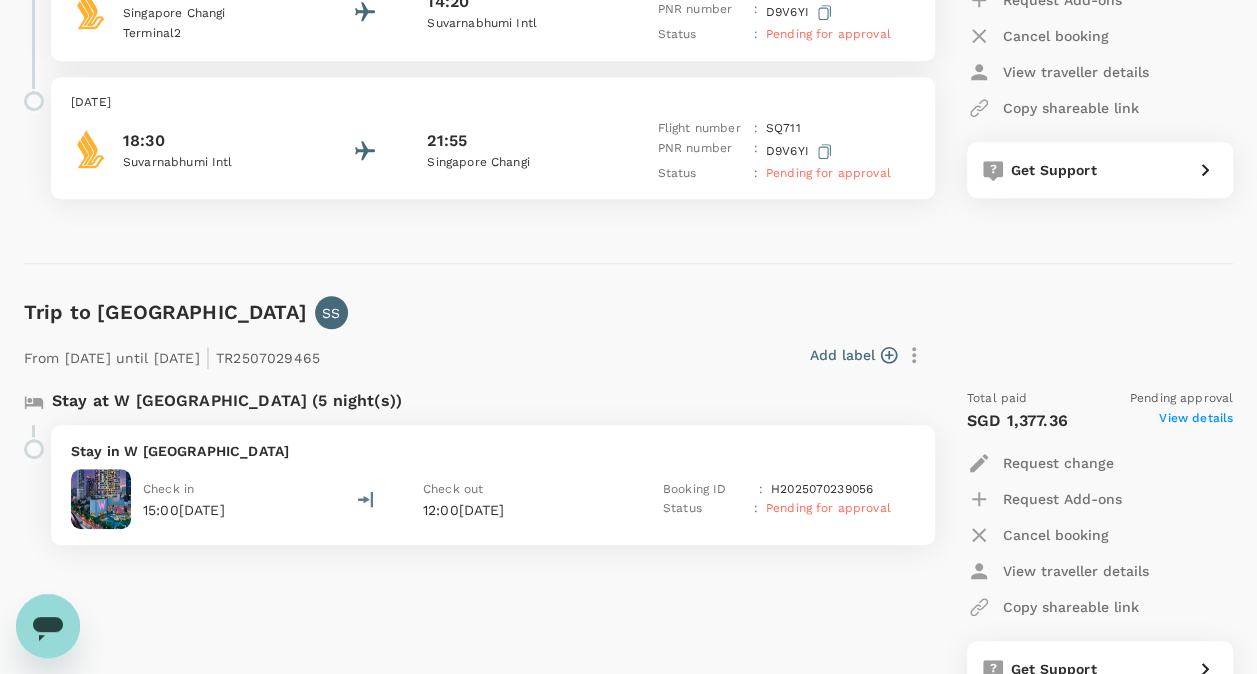 click on "Request change" at bounding box center (1058, 463) 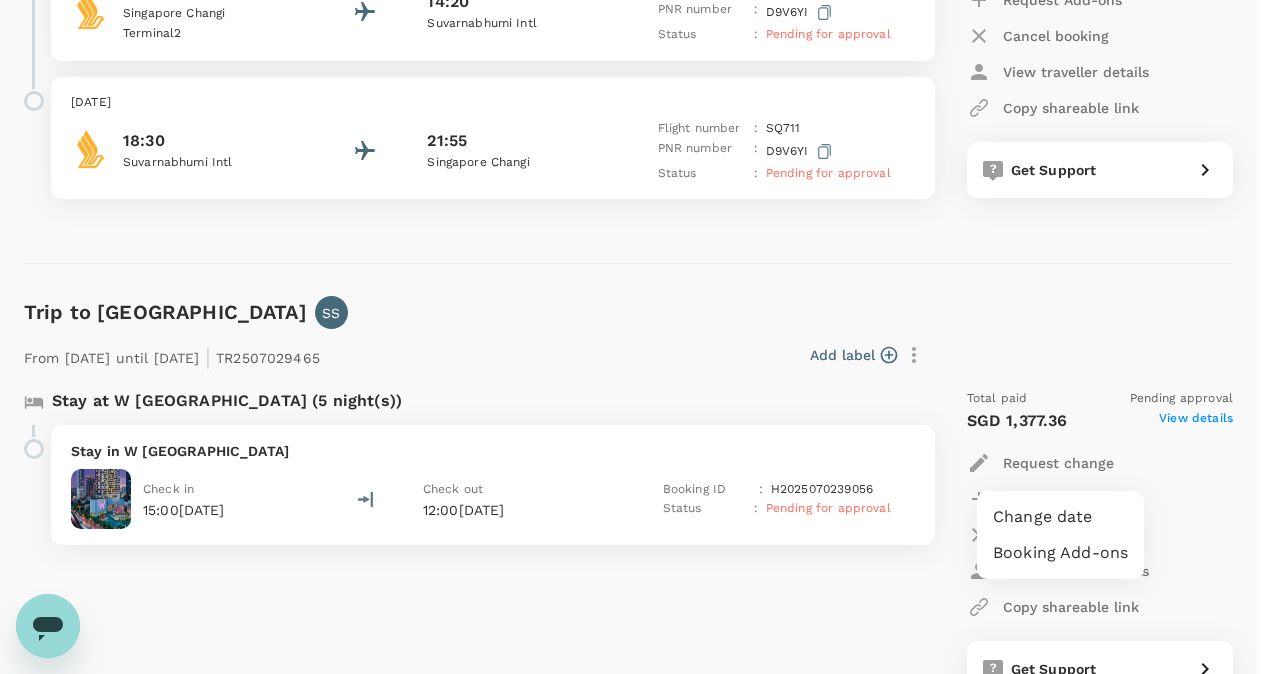 click on "Change date" at bounding box center [1060, 517] 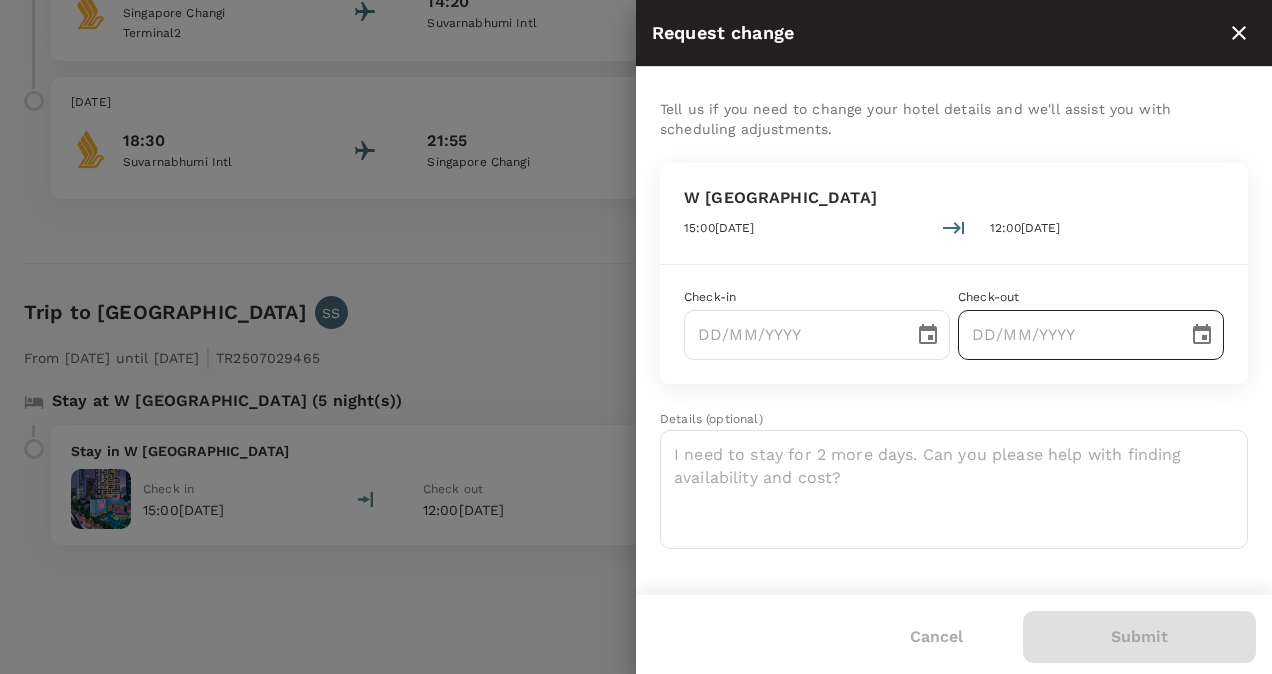 type on "DD/MM/YYYY" 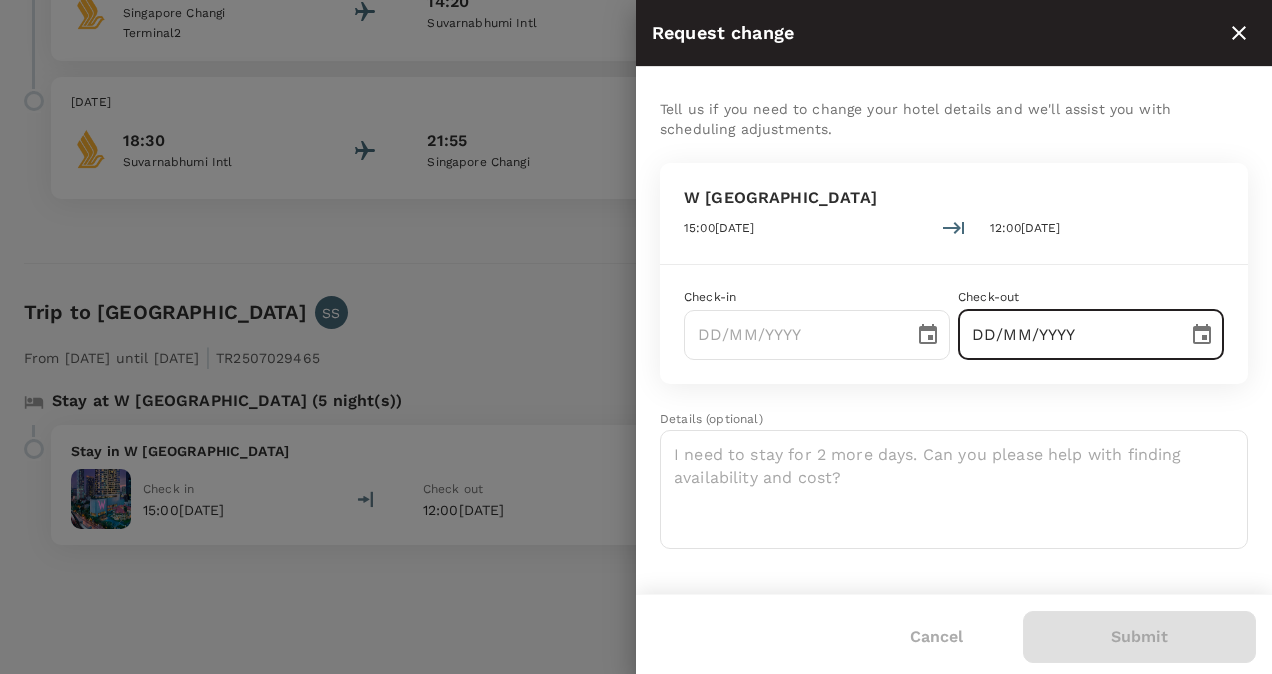 click on "DD/MM/YYYY" at bounding box center (1066, 335) 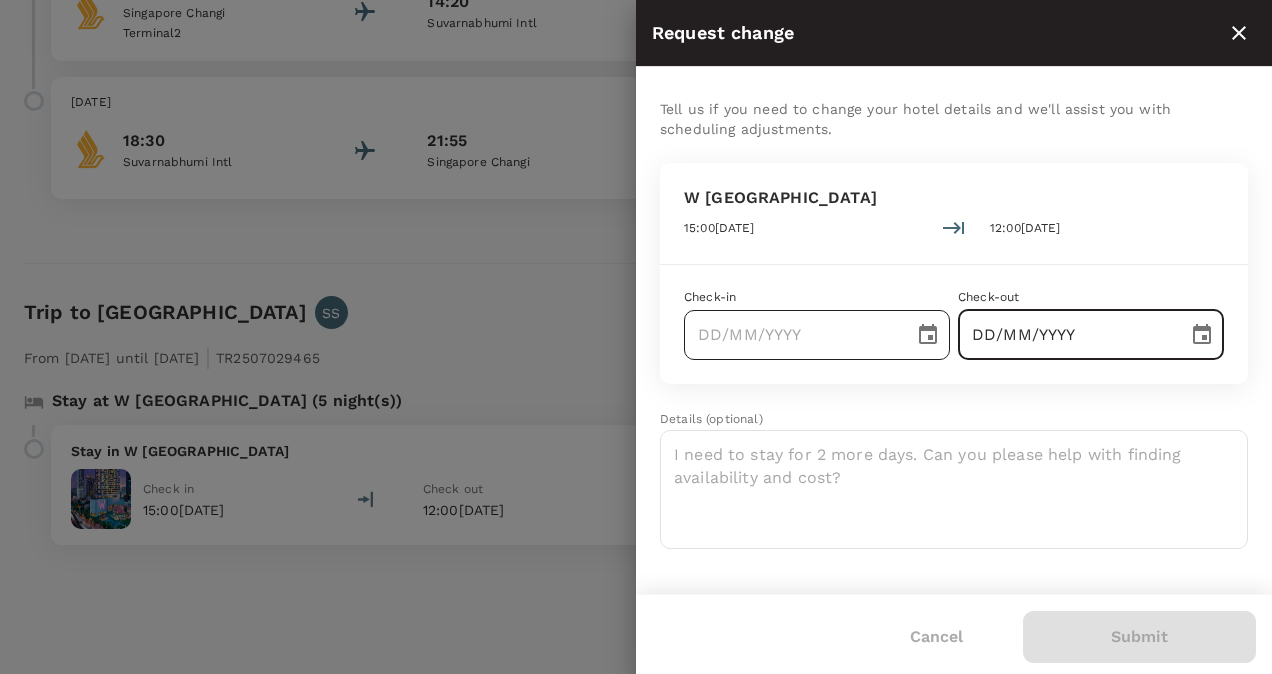 type 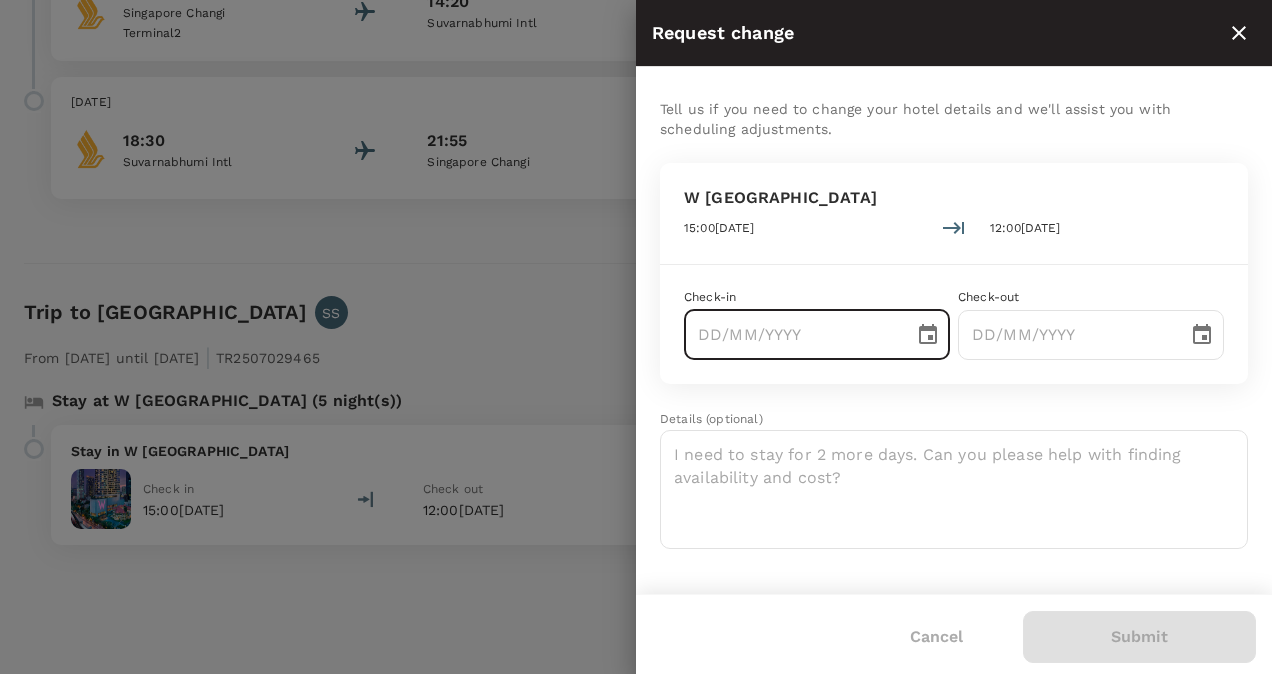 type on "DD/MM/YYYY" 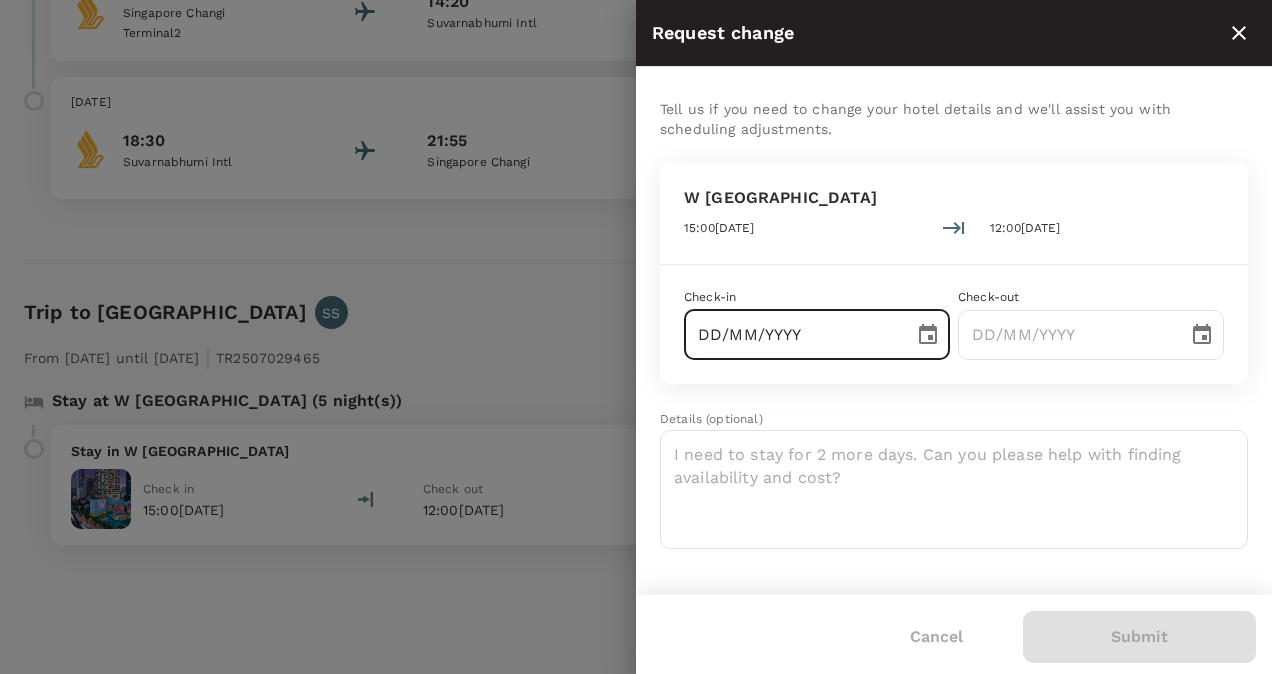 click on "DD/MM/YYYY" at bounding box center (792, 335) 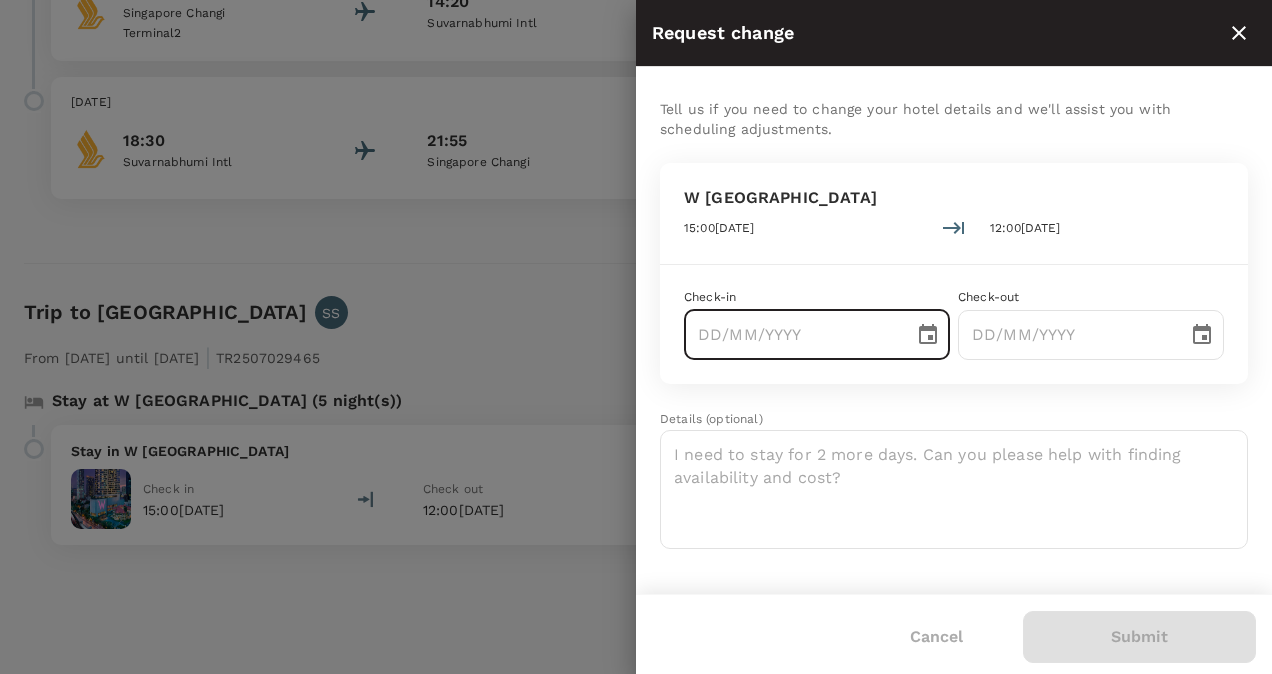 click 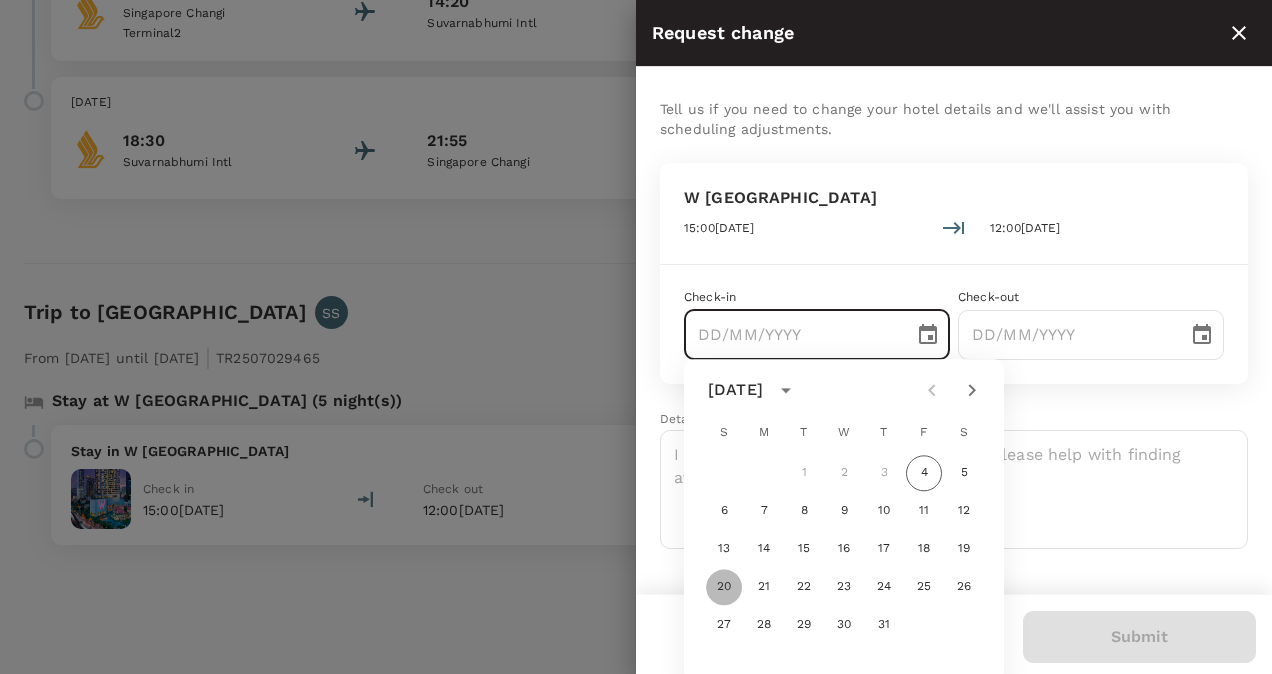 click on "20" at bounding box center [724, 587] 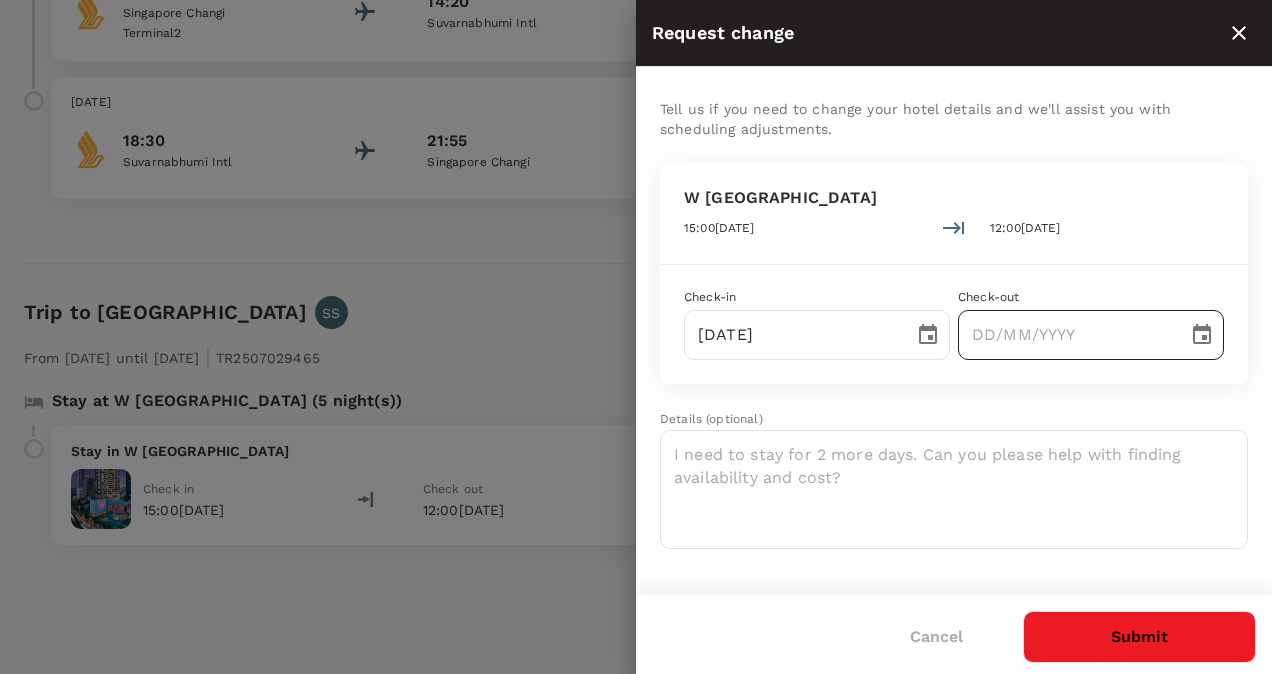 type on "DD/MM/YYYY" 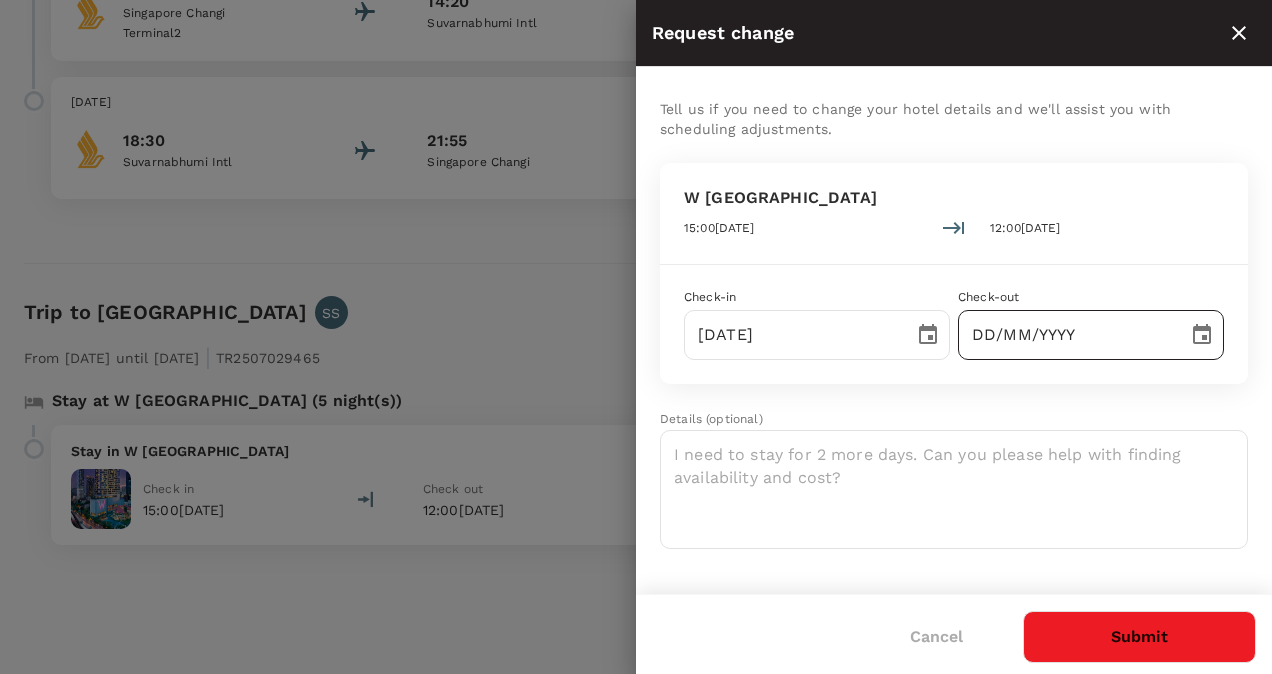 click on "DD/MM/YYYY" at bounding box center [1066, 335] 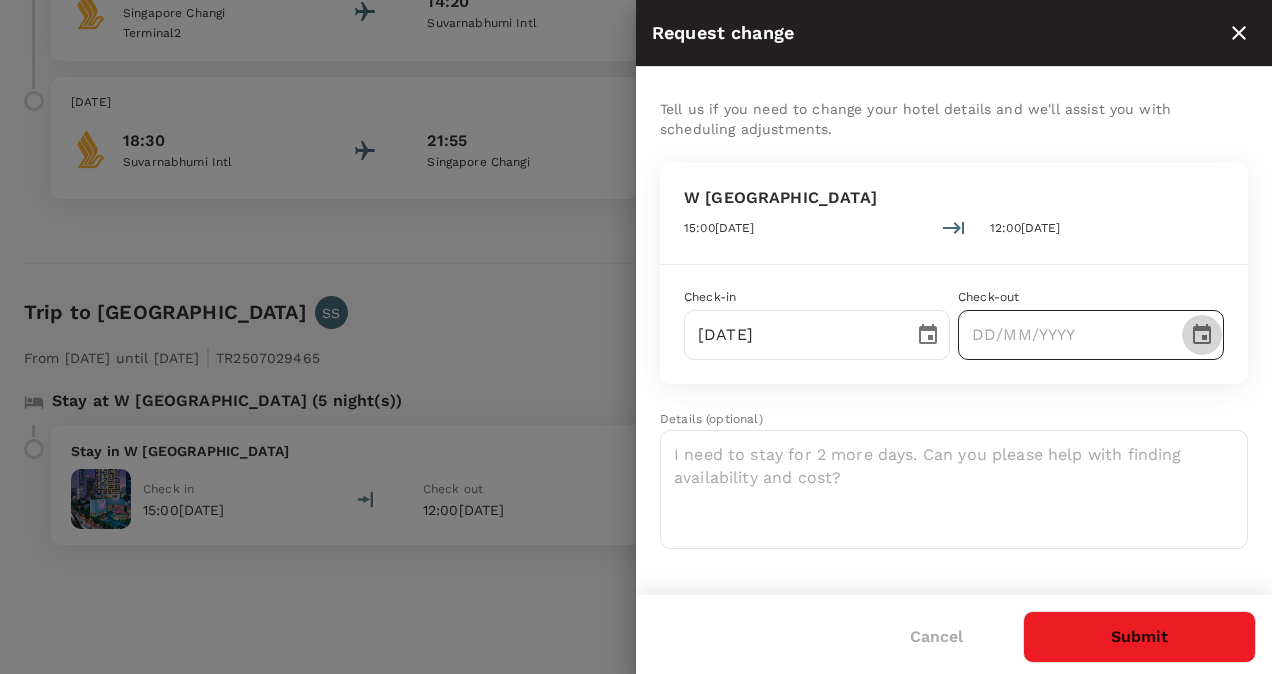 click 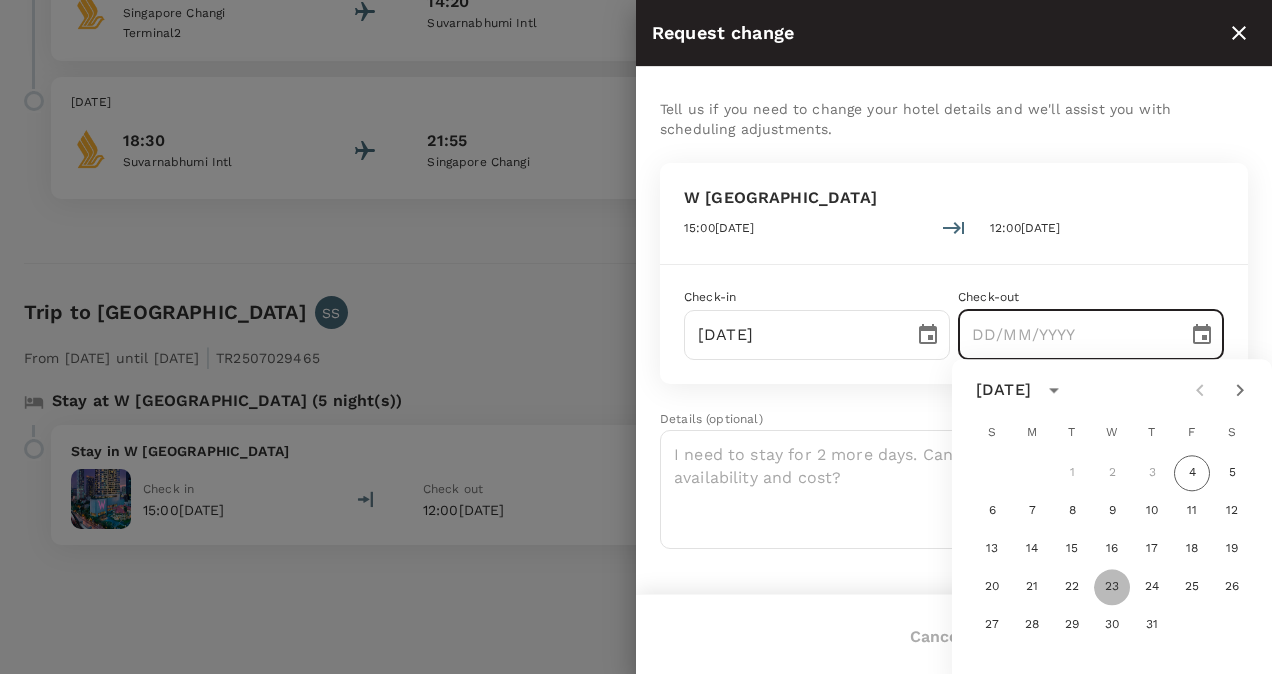 click on "23" at bounding box center (1112, 587) 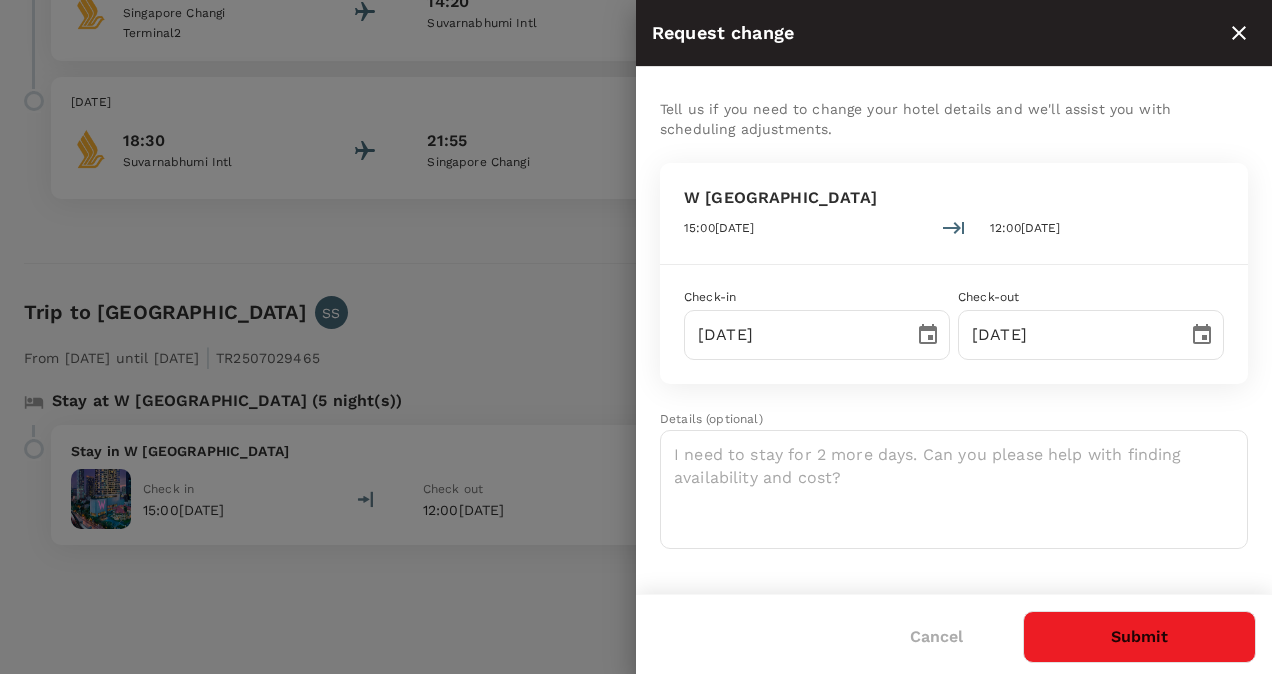 click on "Submit" at bounding box center [1139, 637] 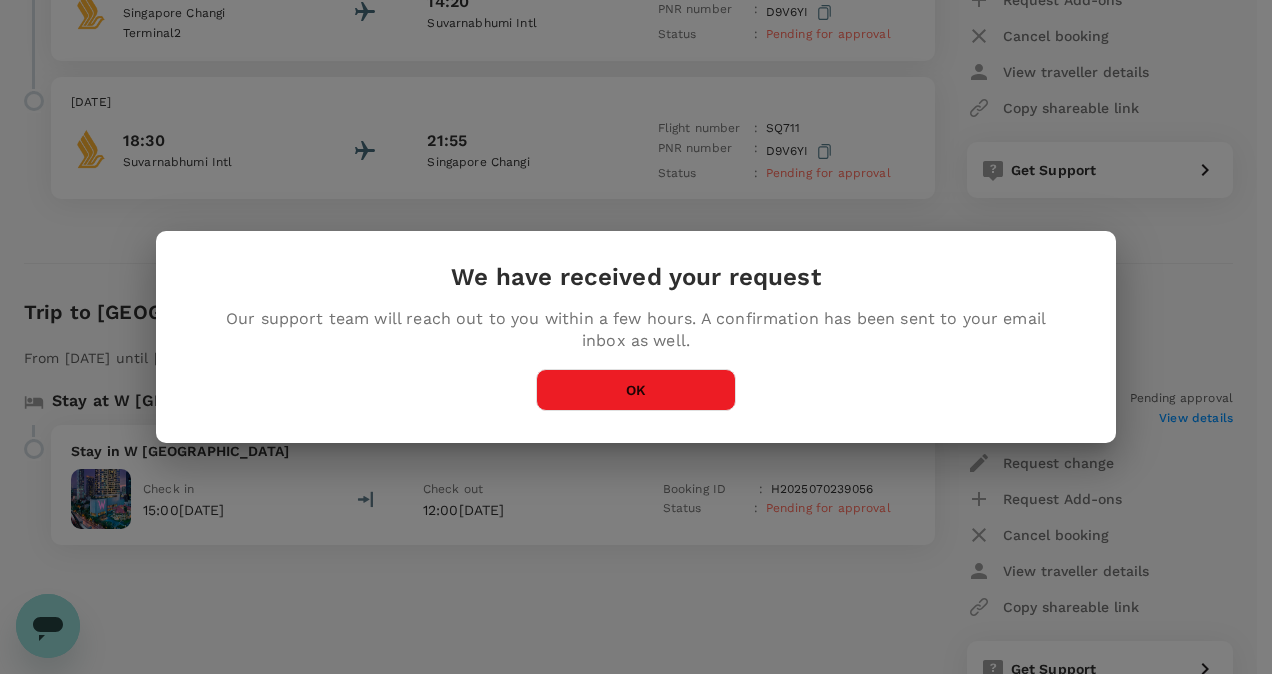 click on "OK" at bounding box center (636, 390) 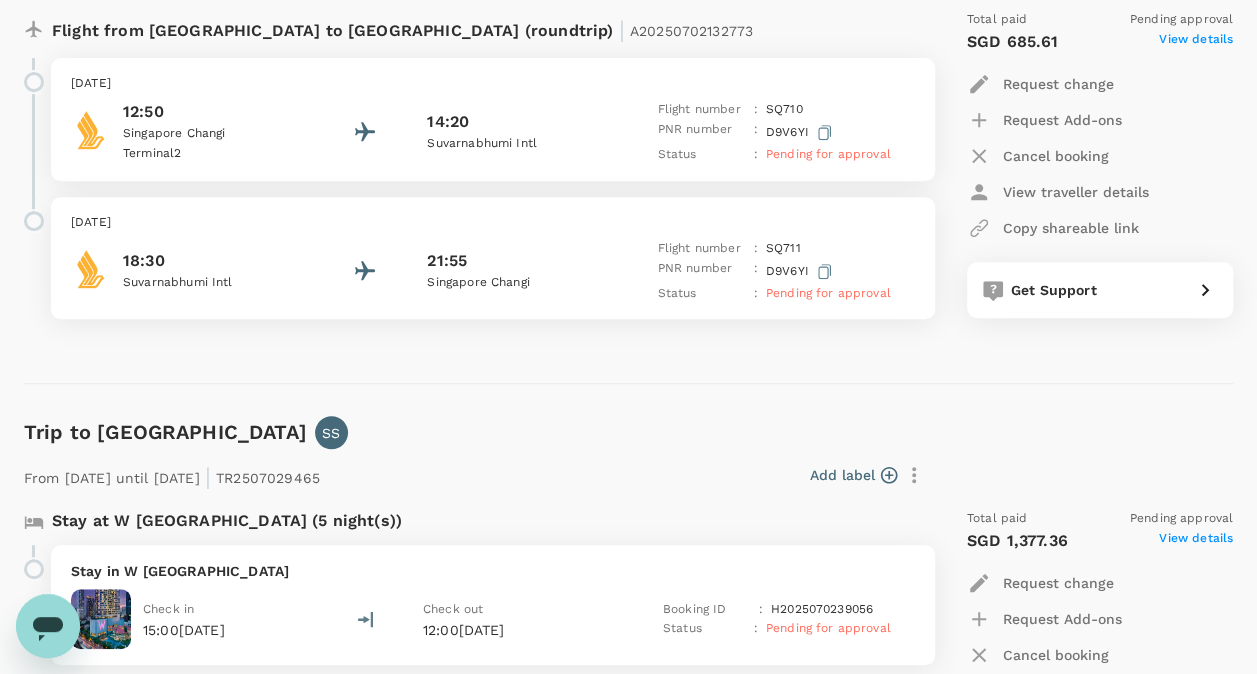 scroll, scrollTop: 252, scrollLeft: 0, axis: vertical 